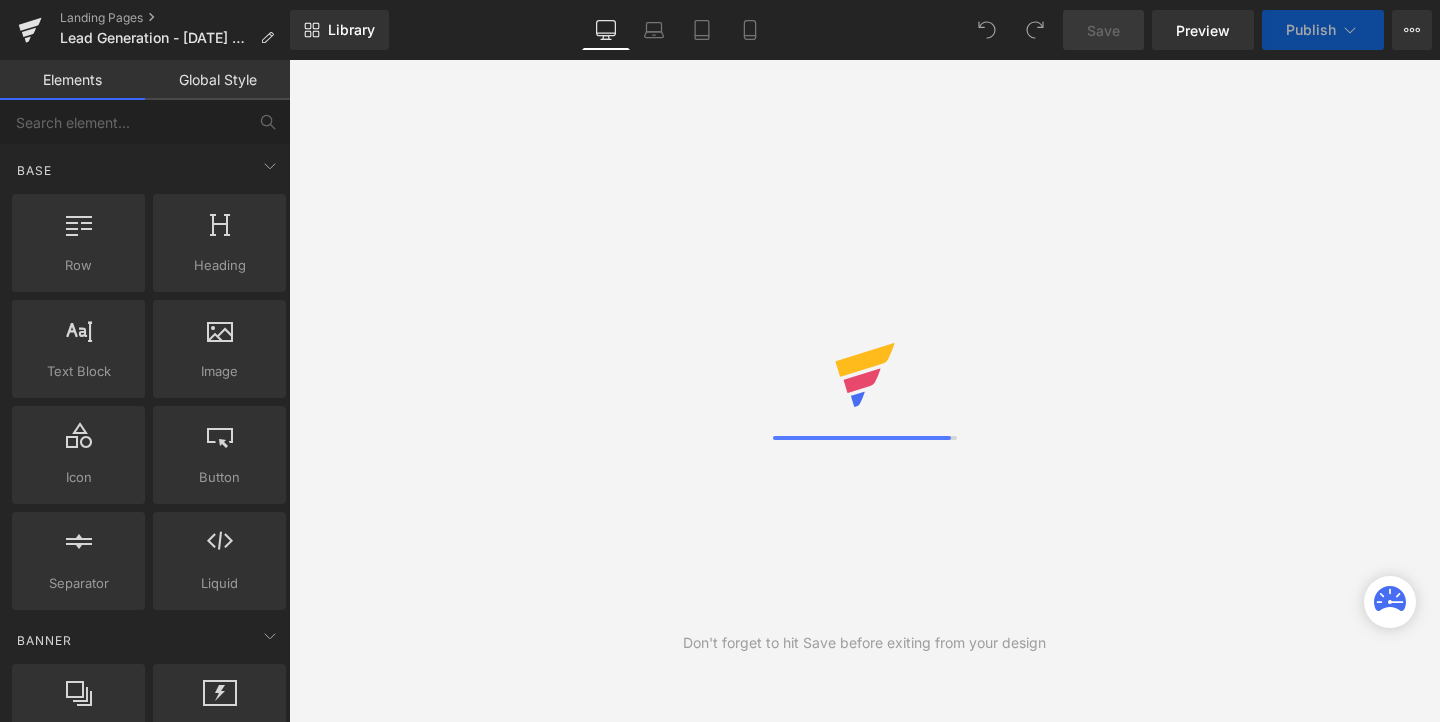 scroll, scrollTop: 0, scrollLeft: 0, axis: both 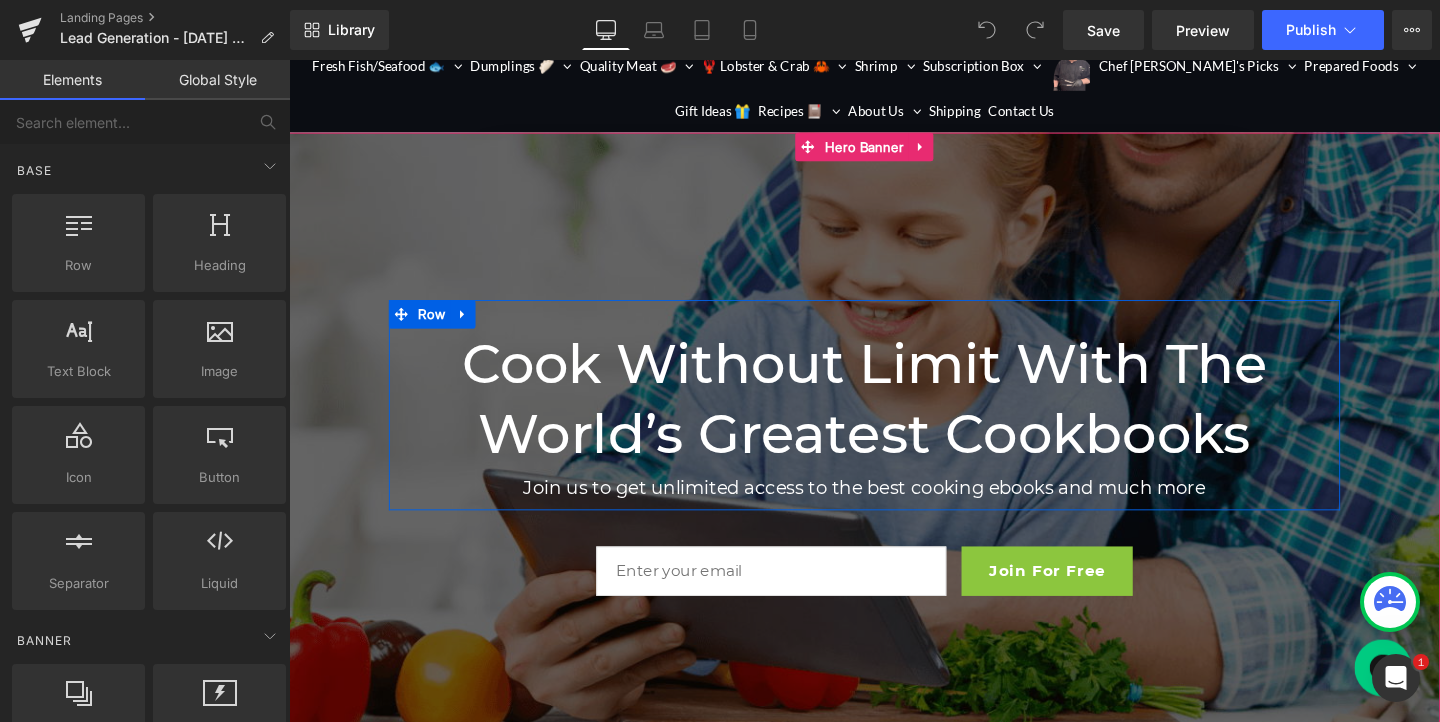 click on "Cook Without Limit With The World’s Greatest Cookbooks" at bounding box center [894, 416] 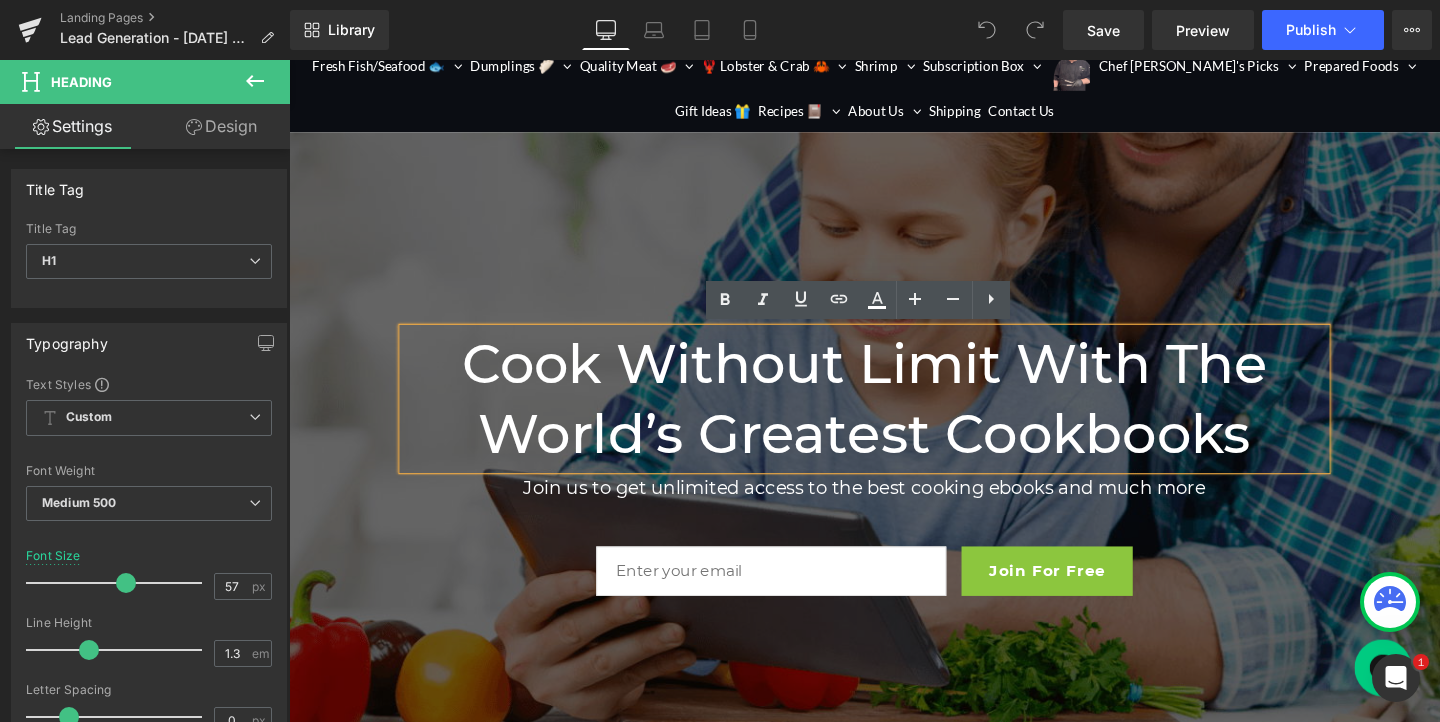 click on "Cook Without Limit With The World’s Greatest Cookbooks" at bounding box center (894, 416) 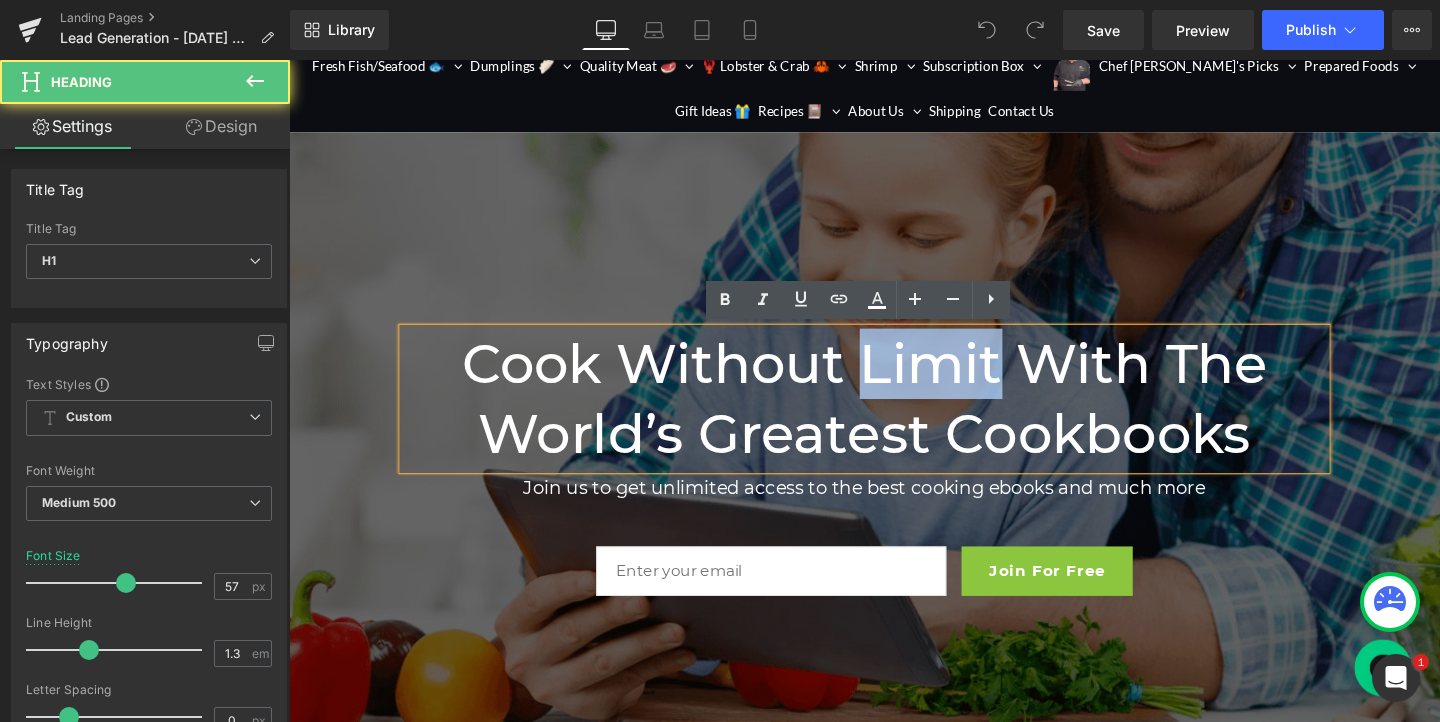 click on "Cook Without Limit With The World’s Greatest Cookbooks" at bounding box center [894, 416] 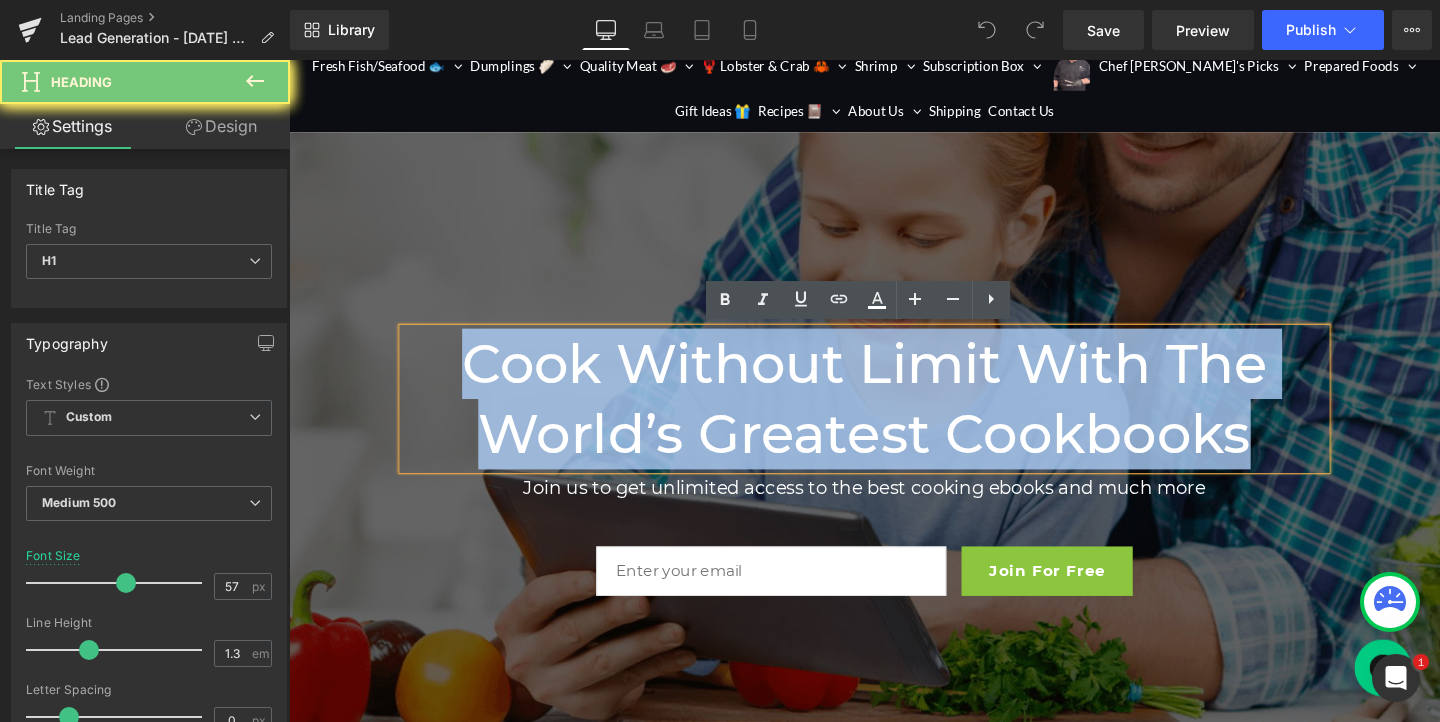 click on "Cook Without Limit With The World’s Greatest Cookbooks" at bounding box center [894, 416] 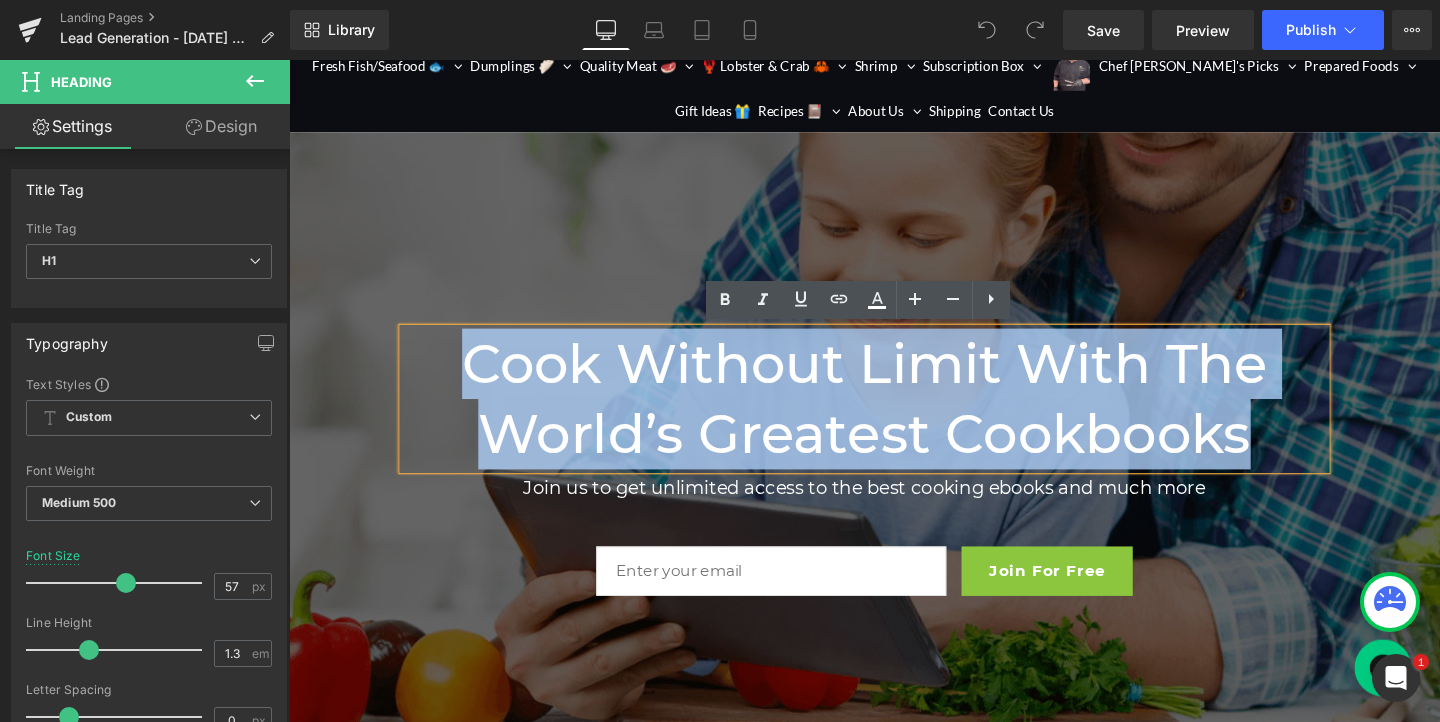 type 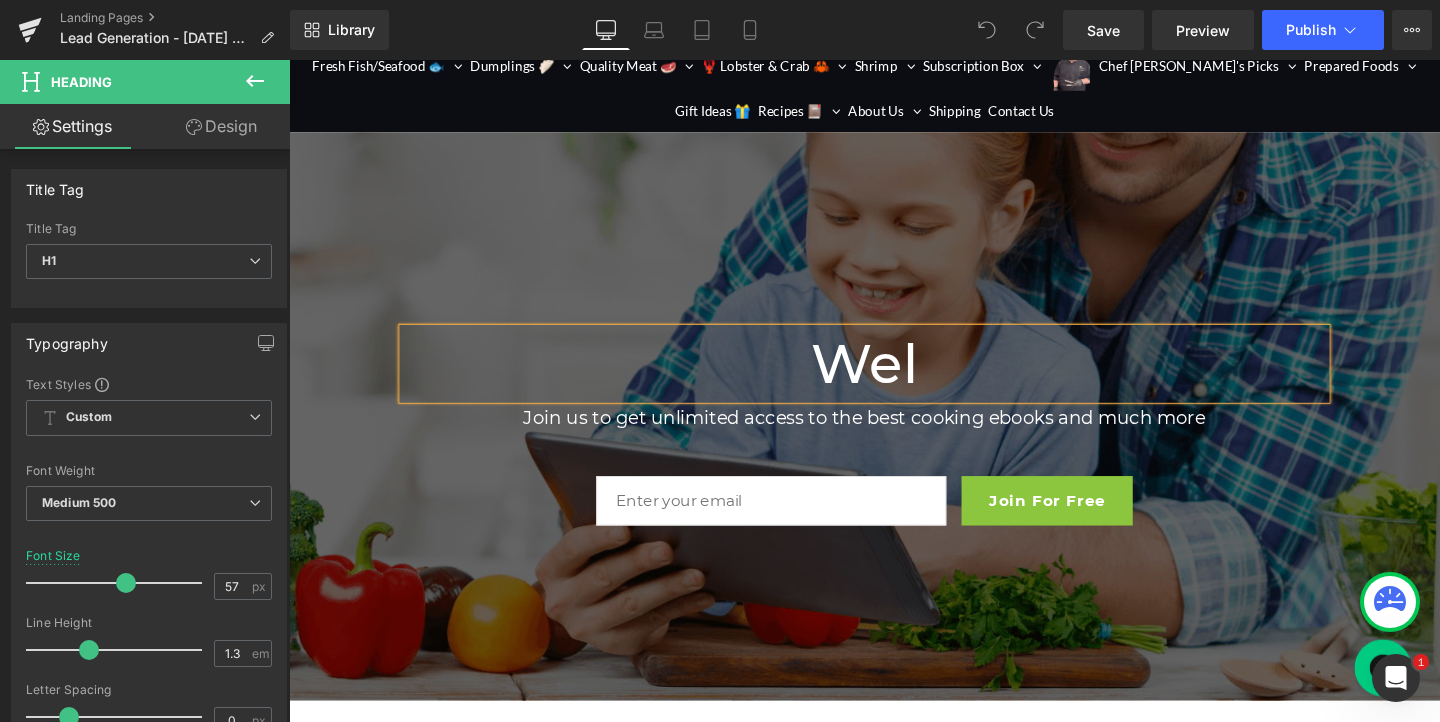 scroll, scrollTop: 0, scrollLeft: 0, axis: both 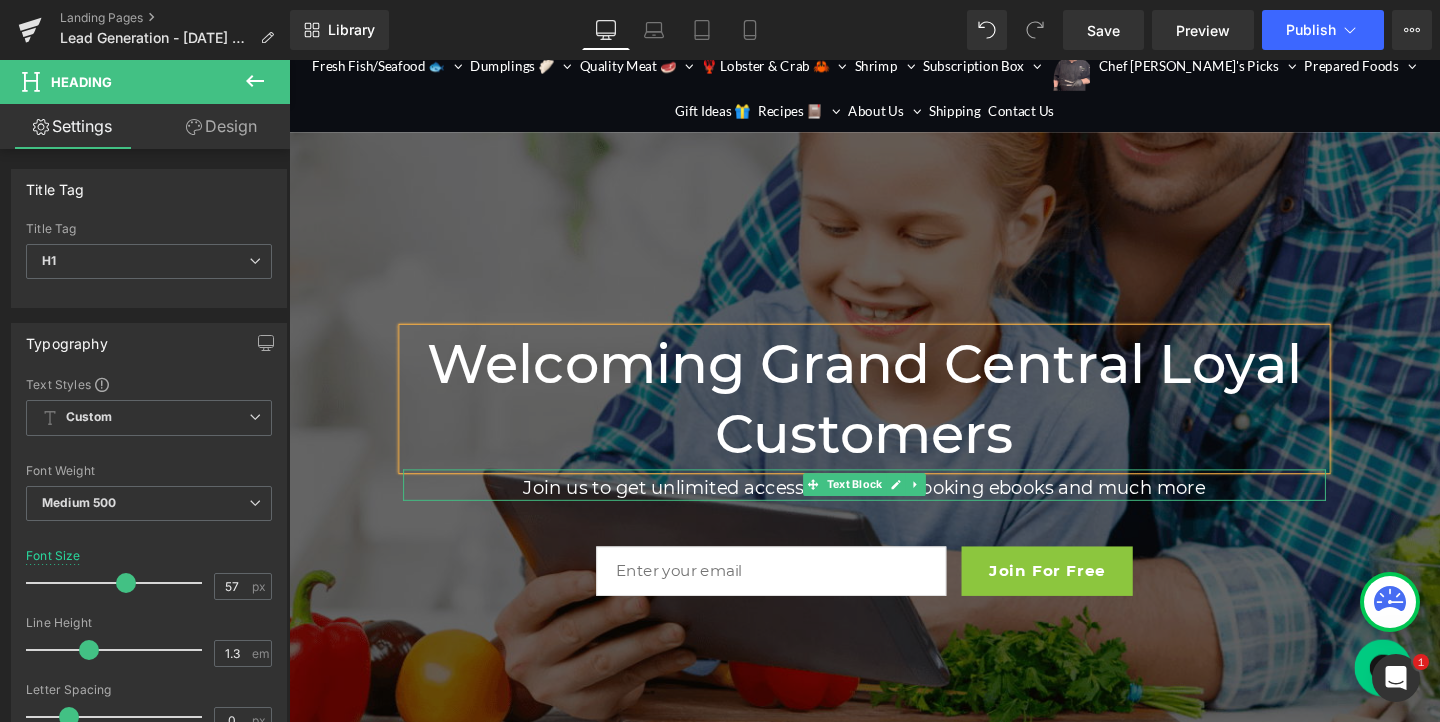 click on "Join us to get unlimited access to the best cooking ebooks and much more" at bounding box center (894, 510) 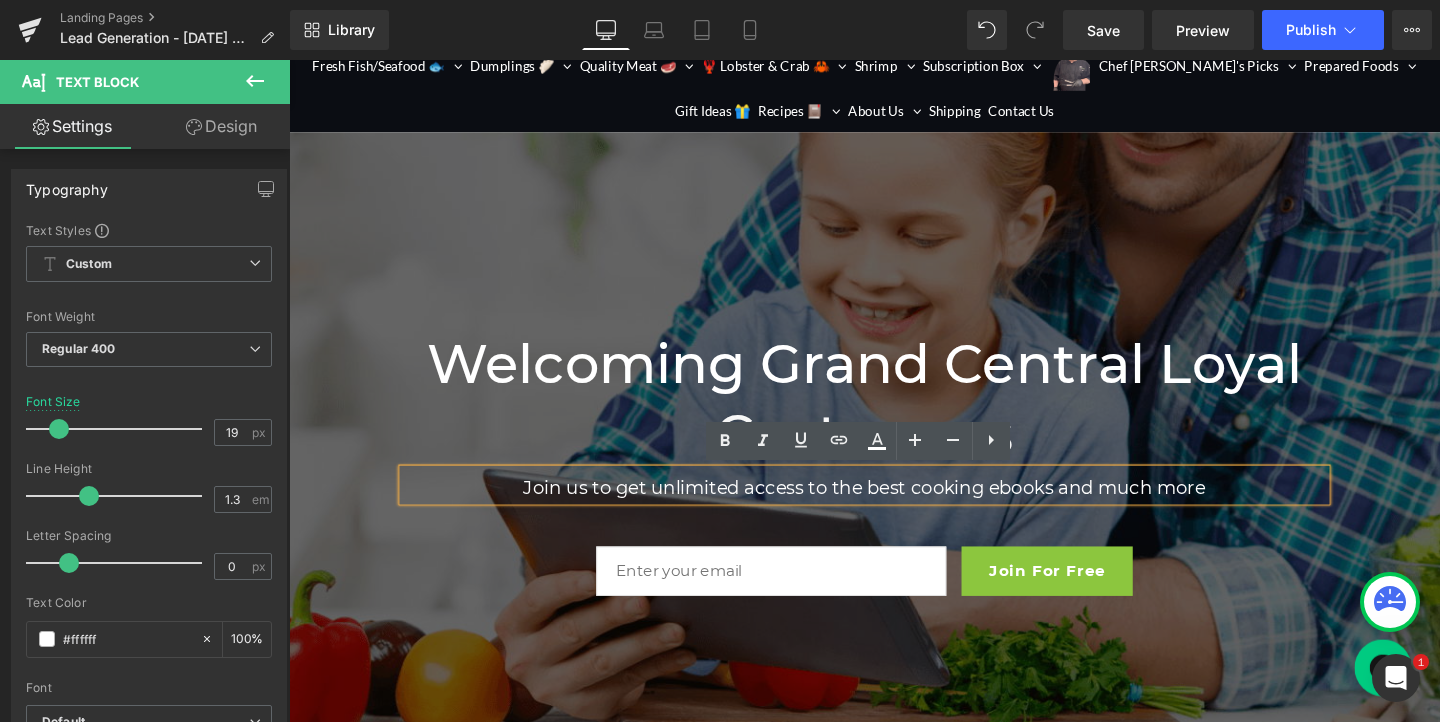 click on "Join us to get unlimited access to the best cooking ebooks and much more" at bounding box center (894, 510) 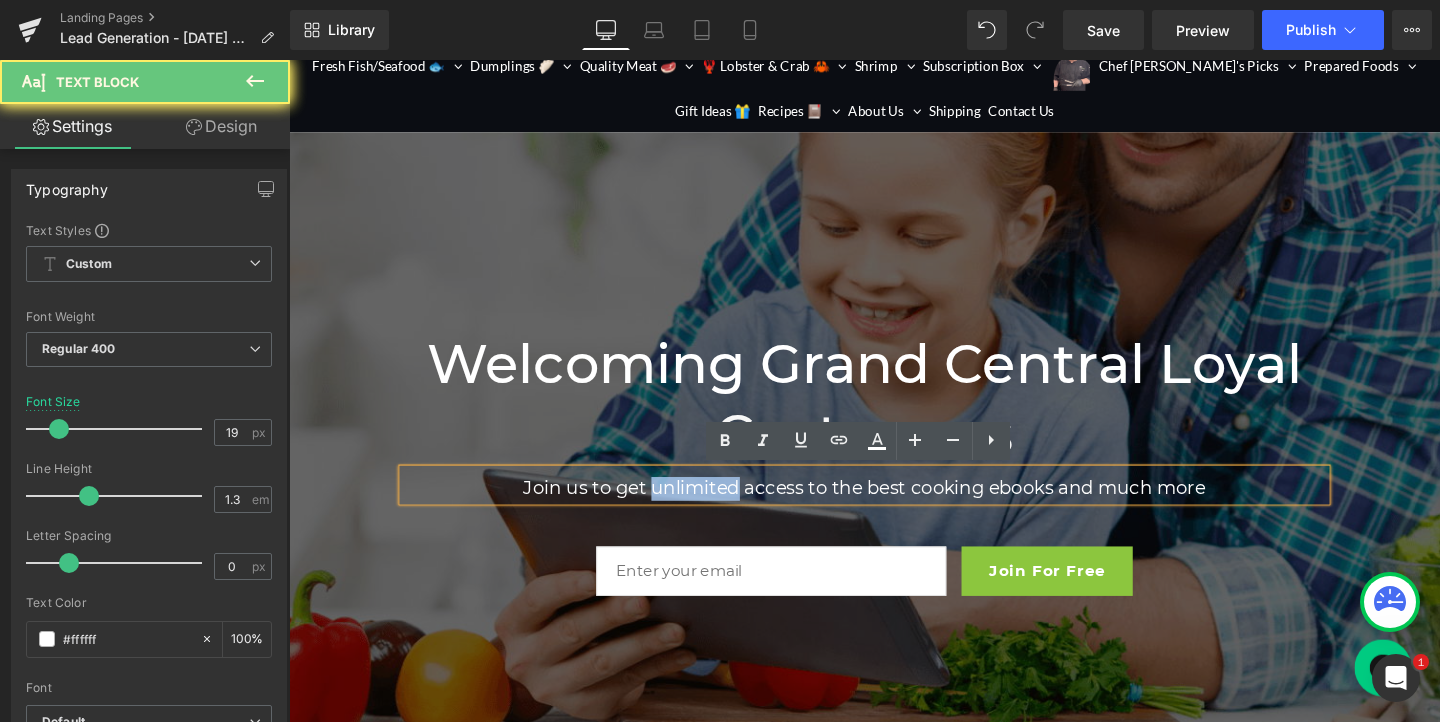 click on "Join us to get unlimited access to the best cooking ebooks and much more" at bounding box center (894, 510) 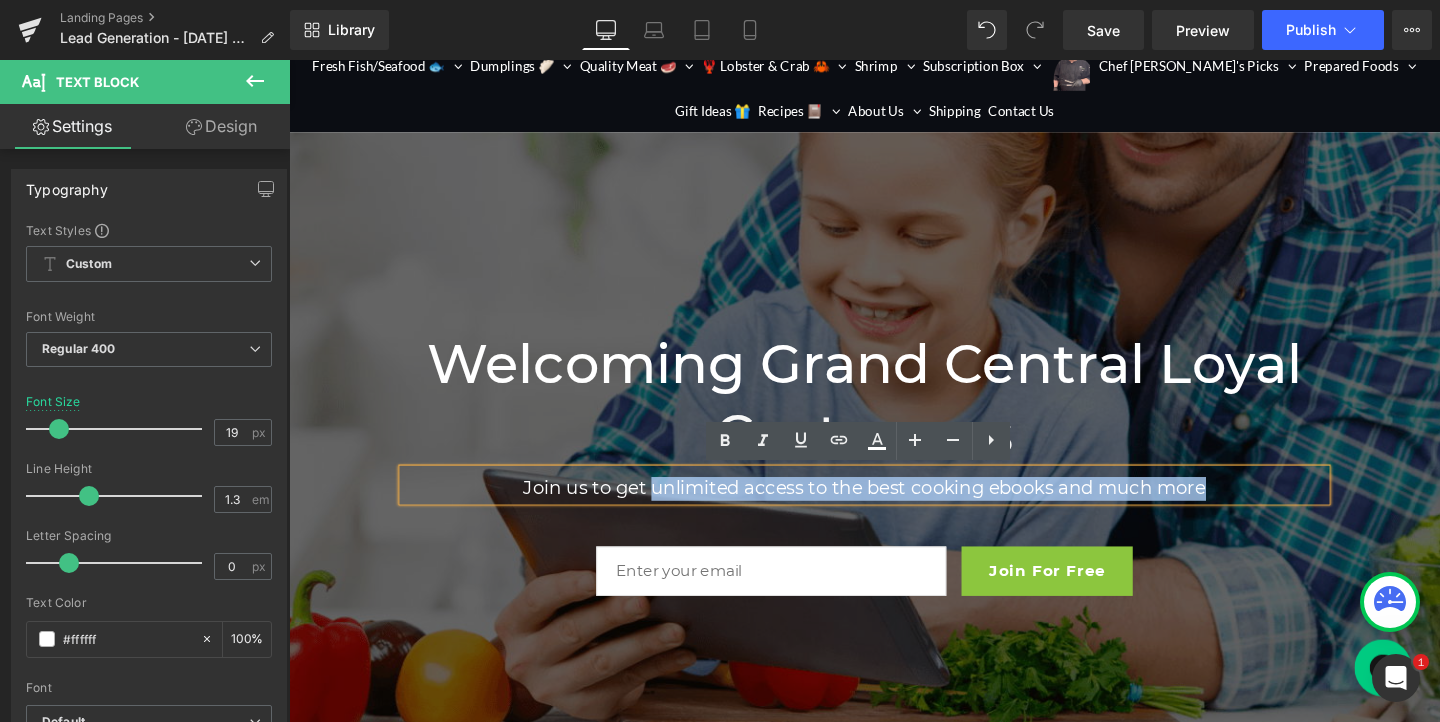 click on "Join us to get unlimited access to the best cooking ebooks and much more" at bounding box center [894, 510] 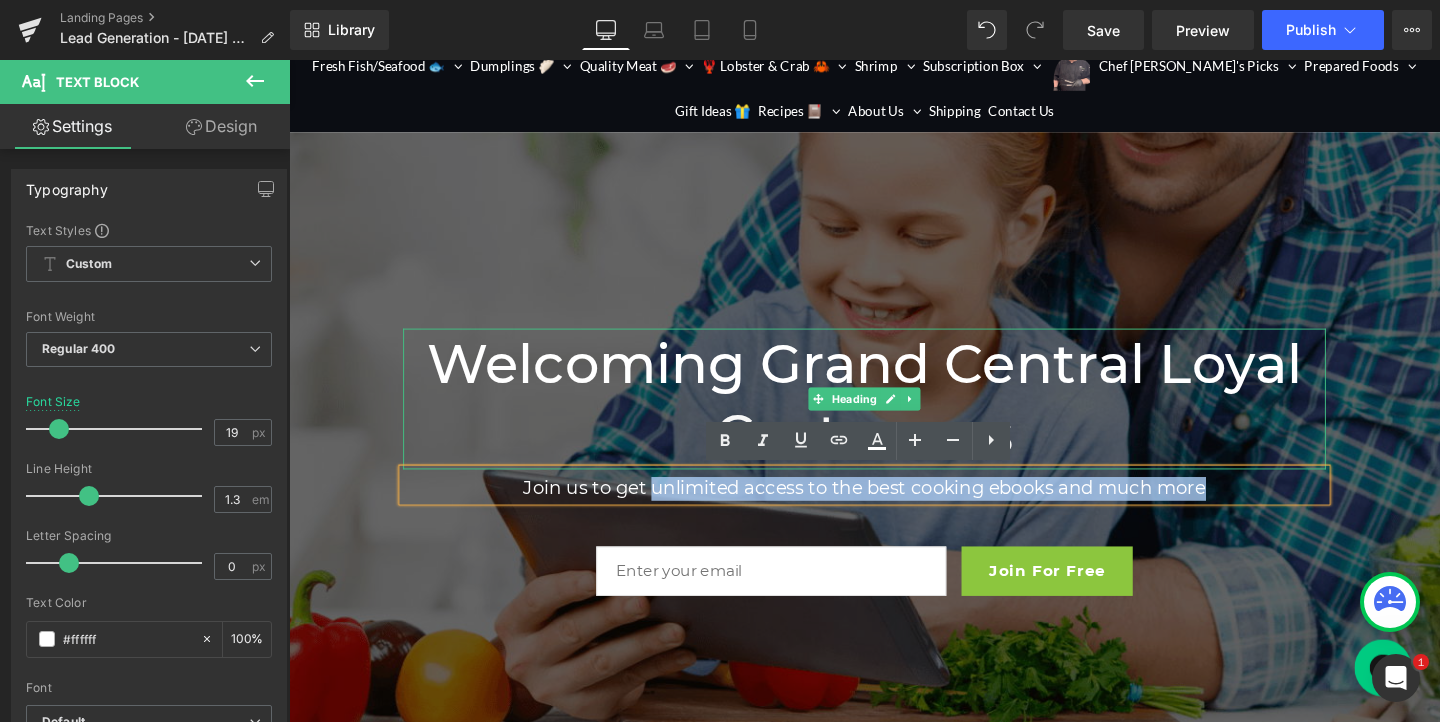 type 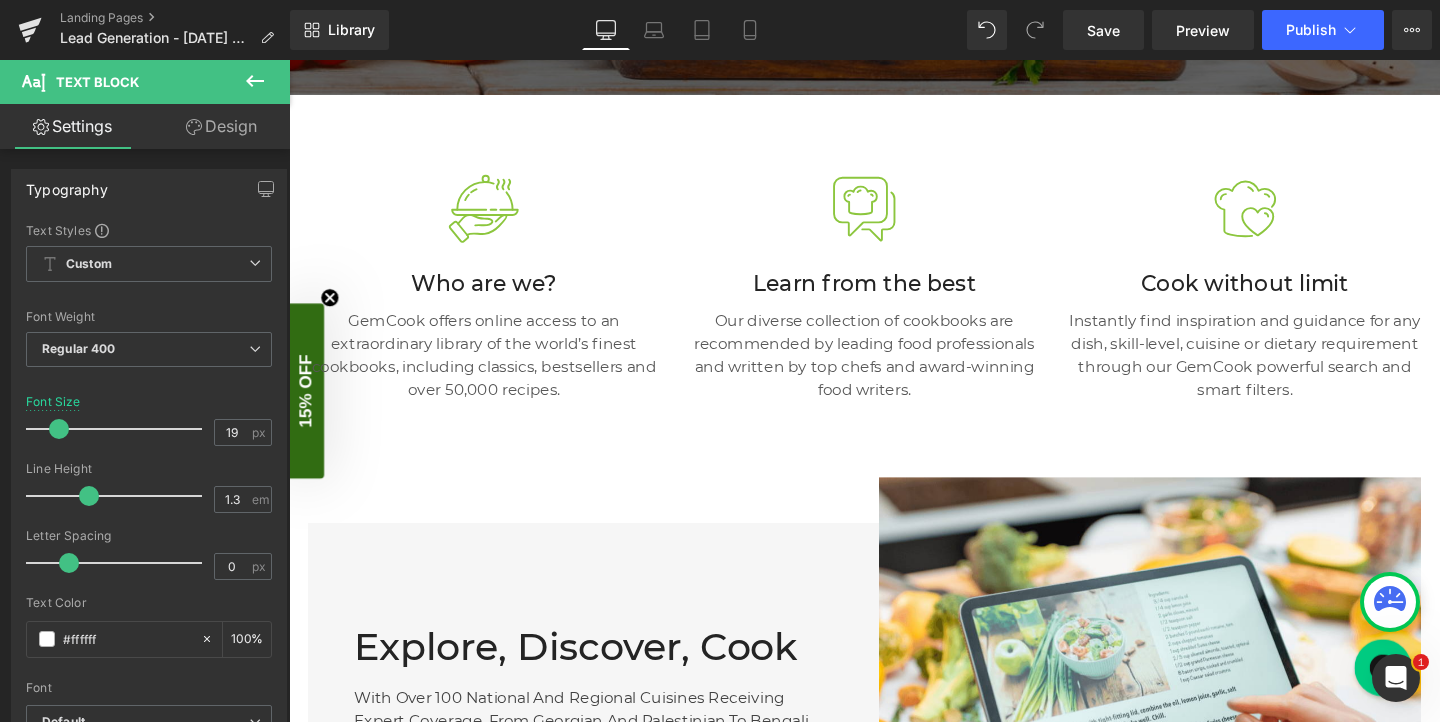 scroll, scrollTop: 836, scrollLeft: 0, axis: vertical 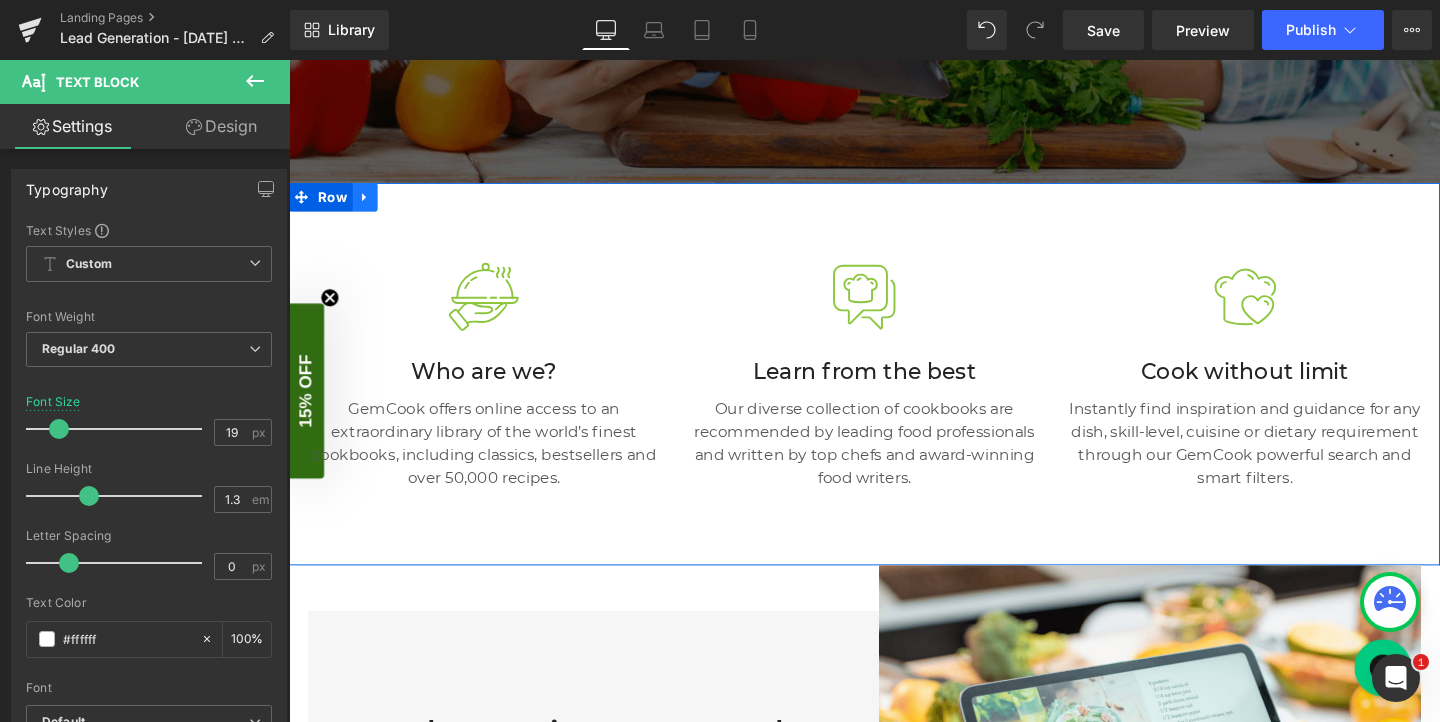 click 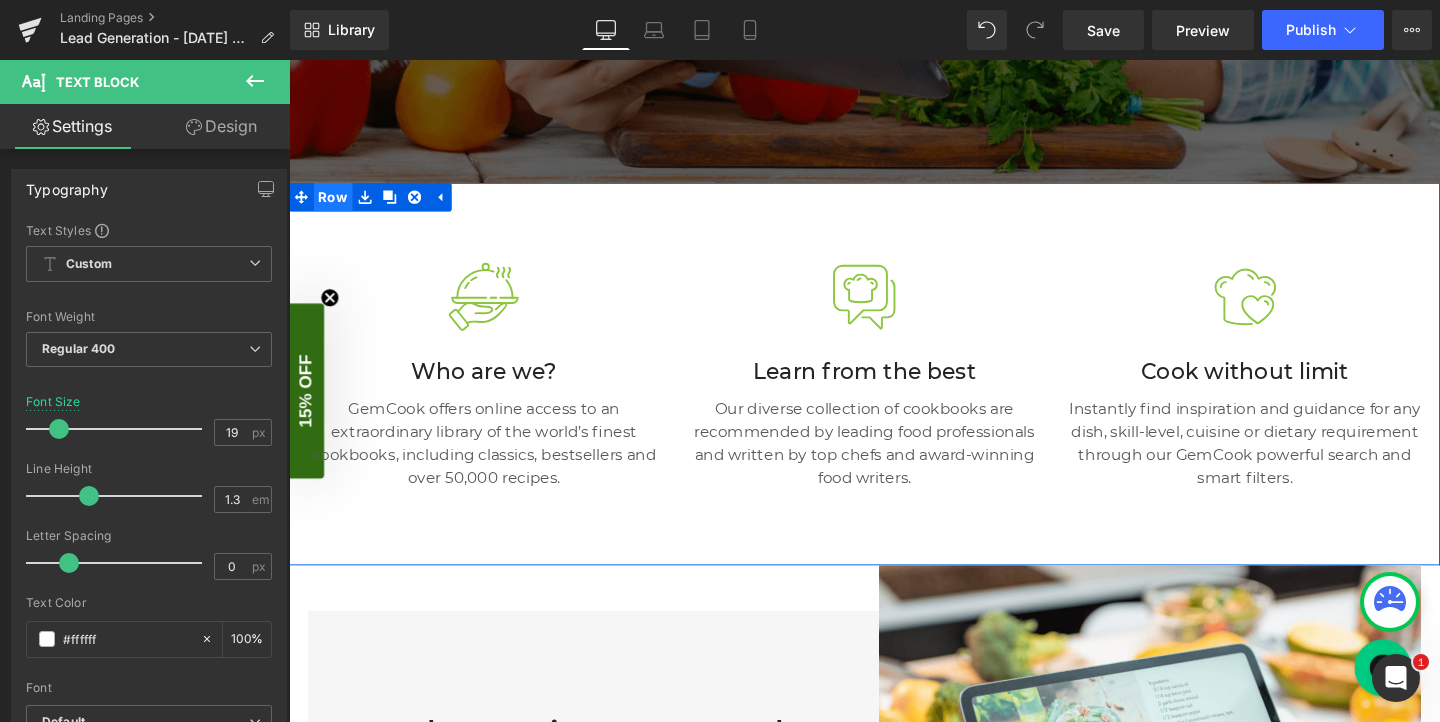 click on "Row" at bounding box center [335, 204] 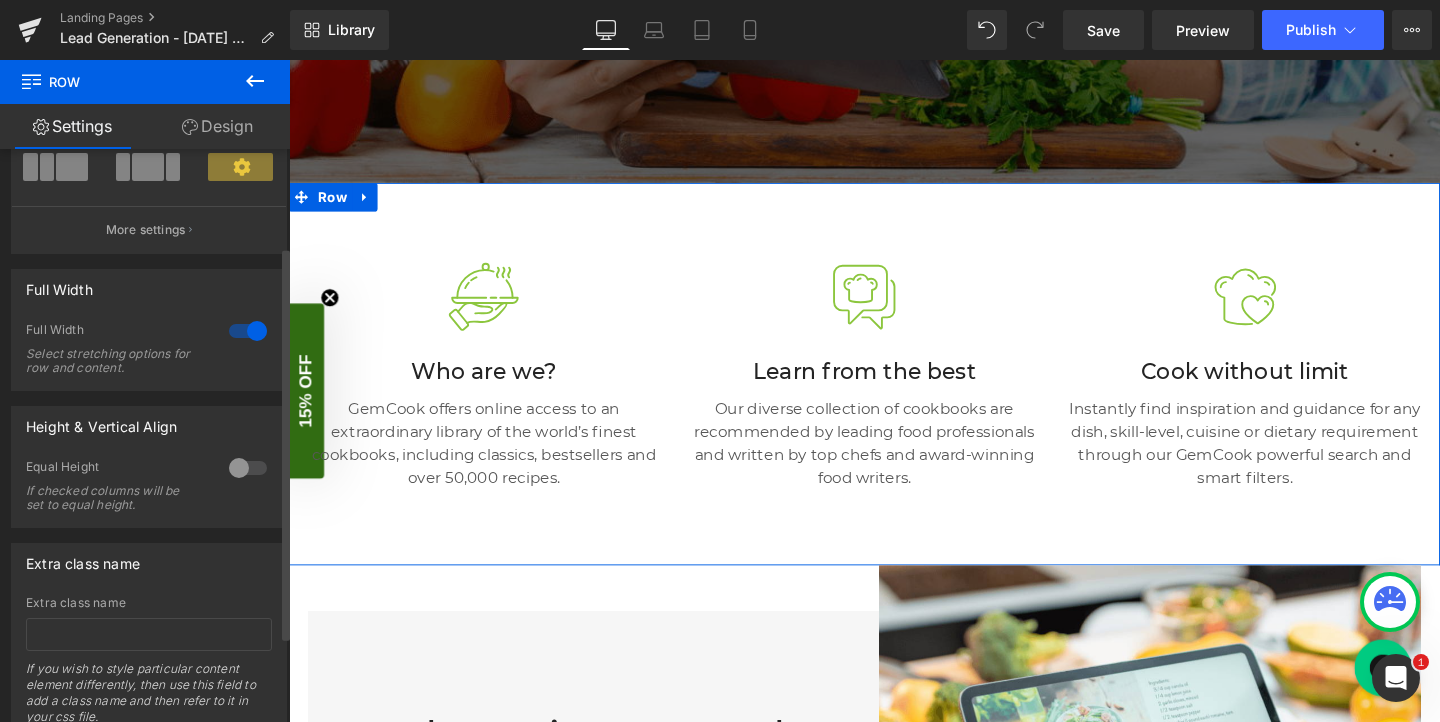 scroll, scrollTop: 267, scrollLeft: 0, axis: vertical 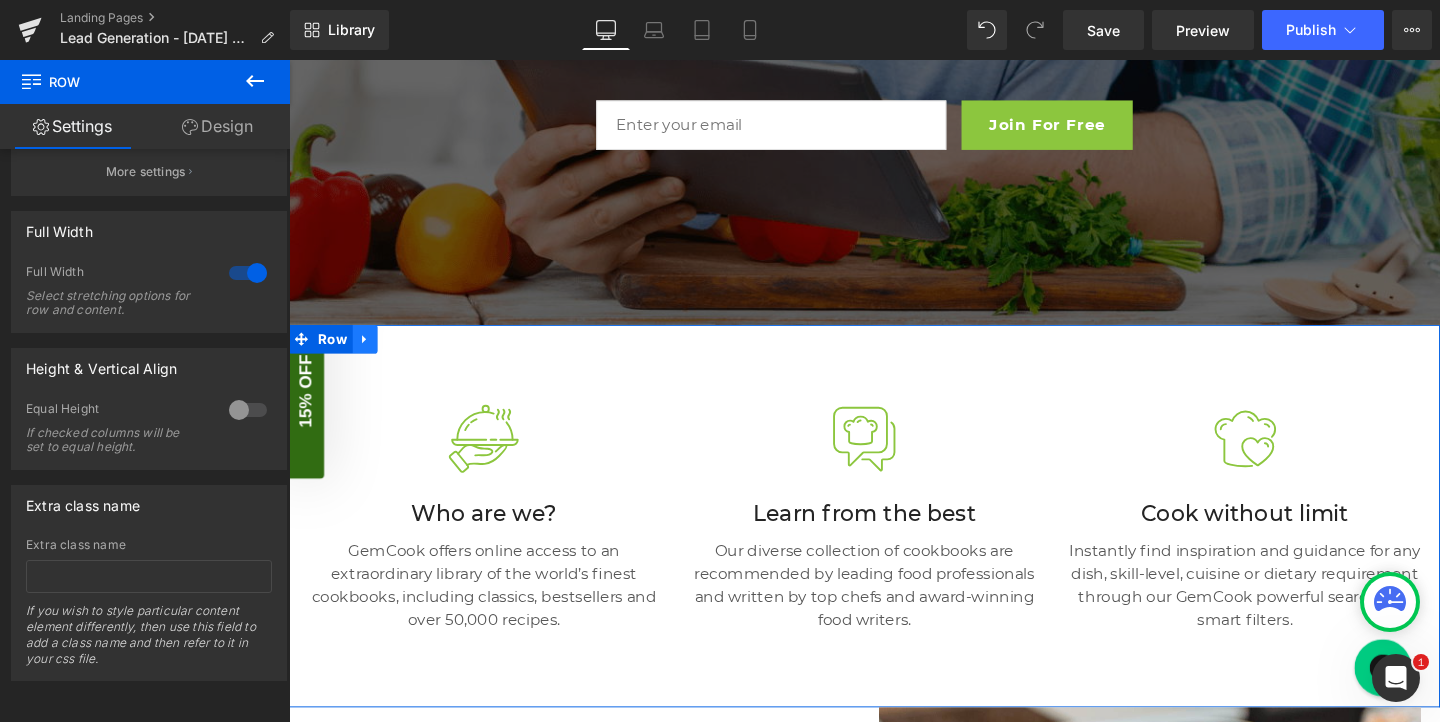 click 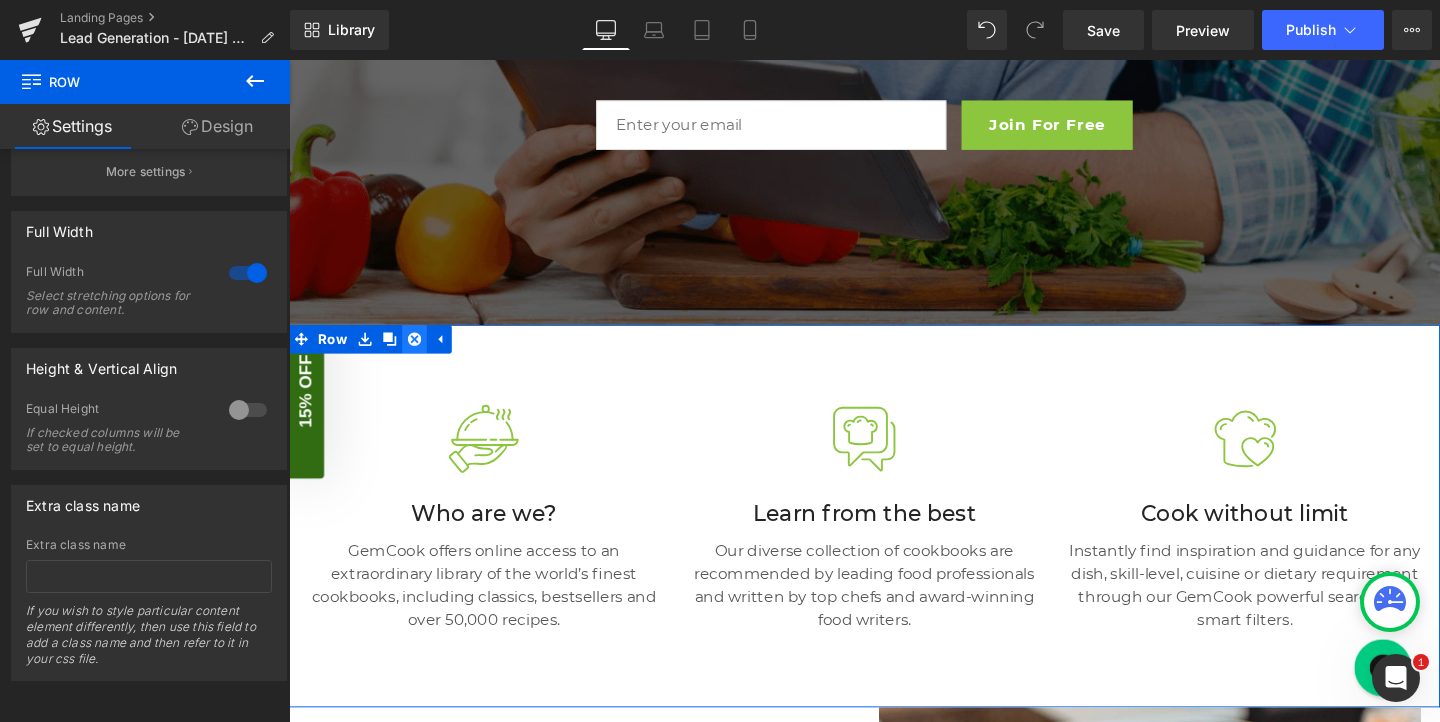 click 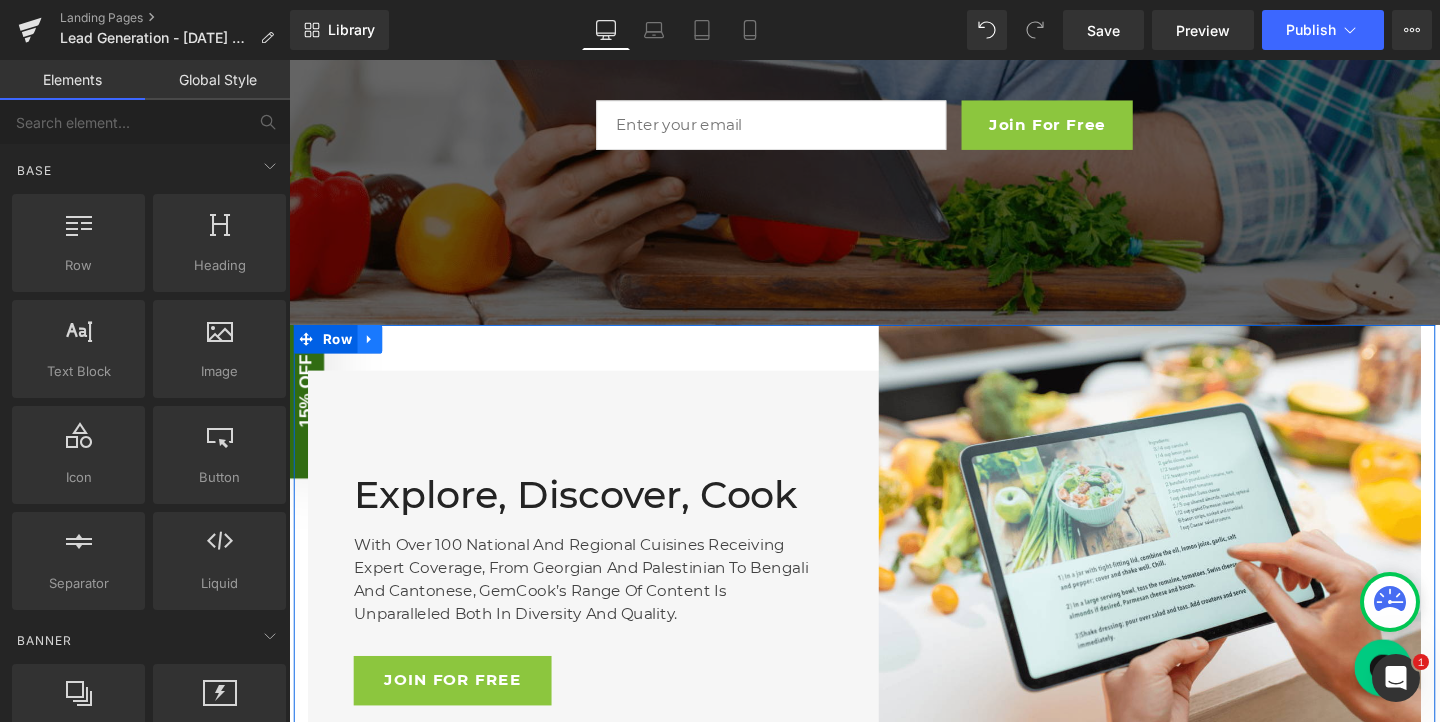 click 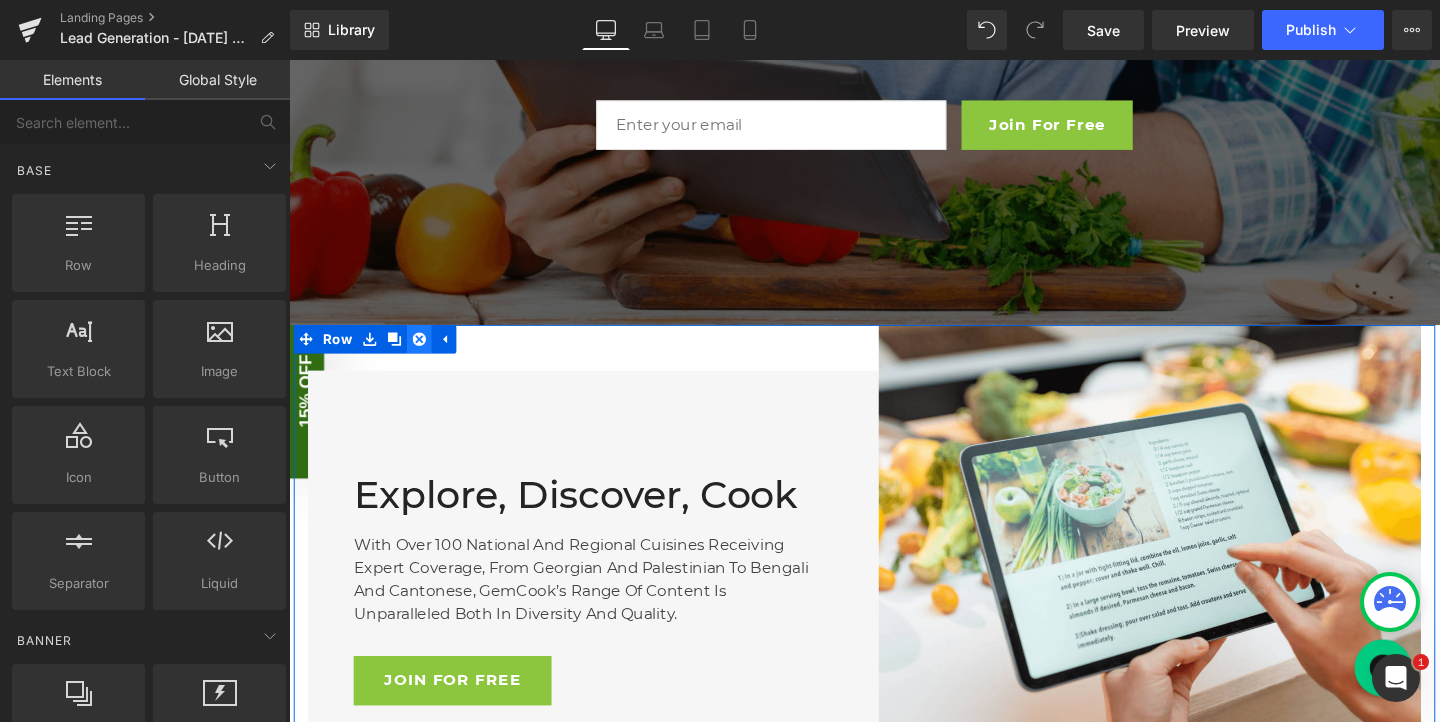 click 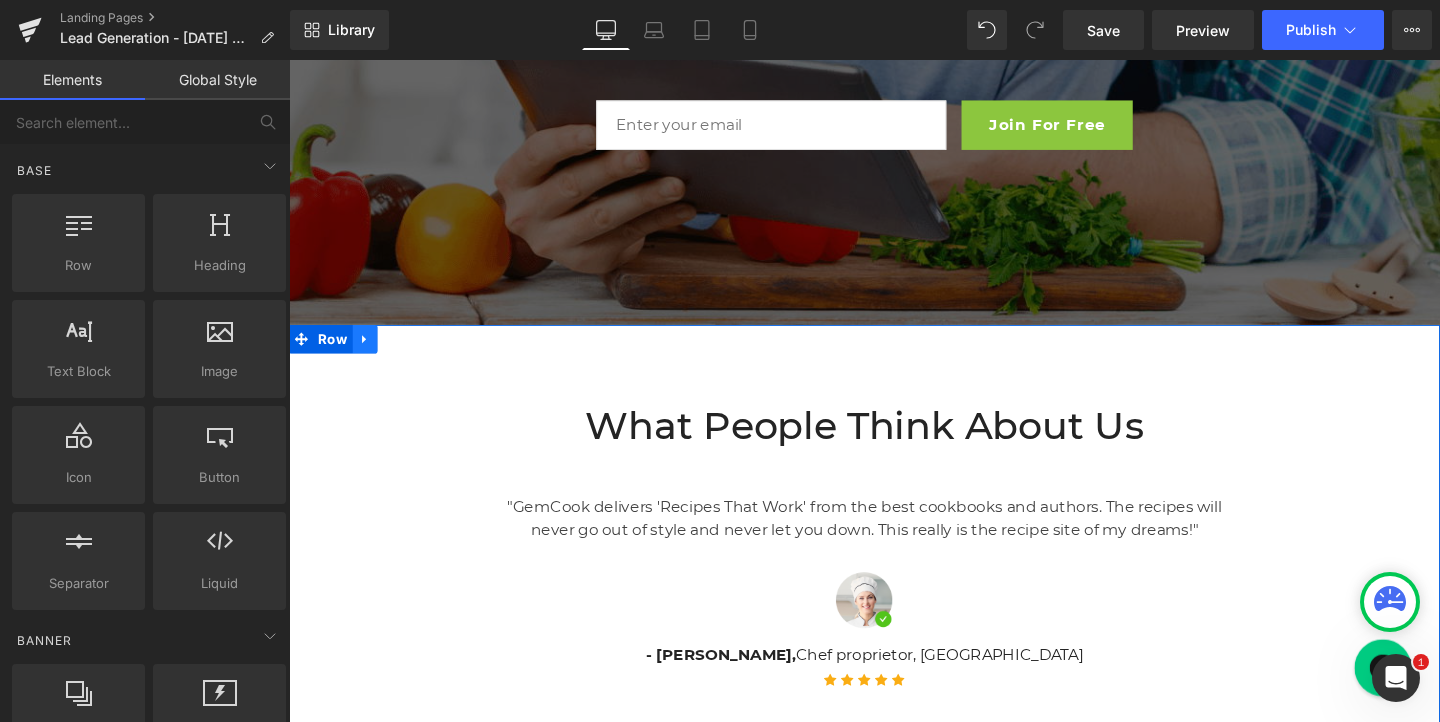 click 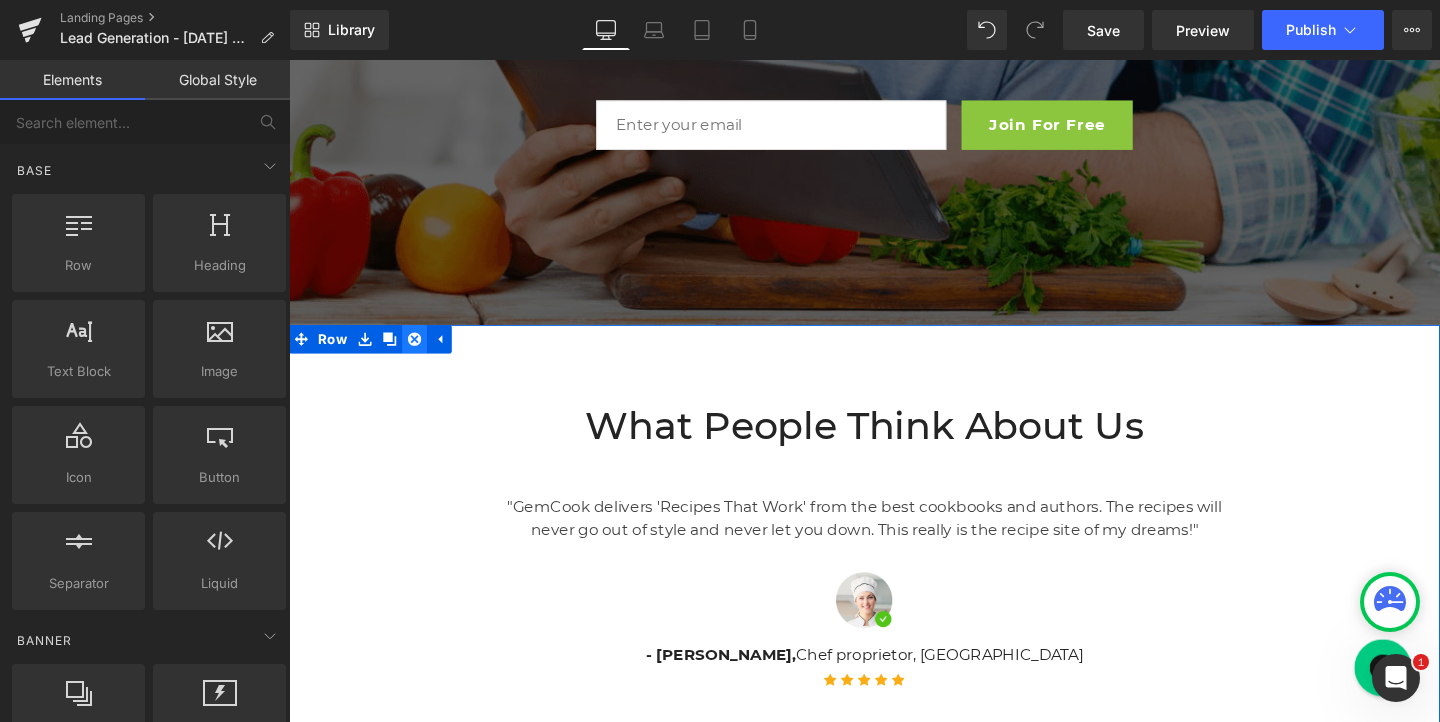 click 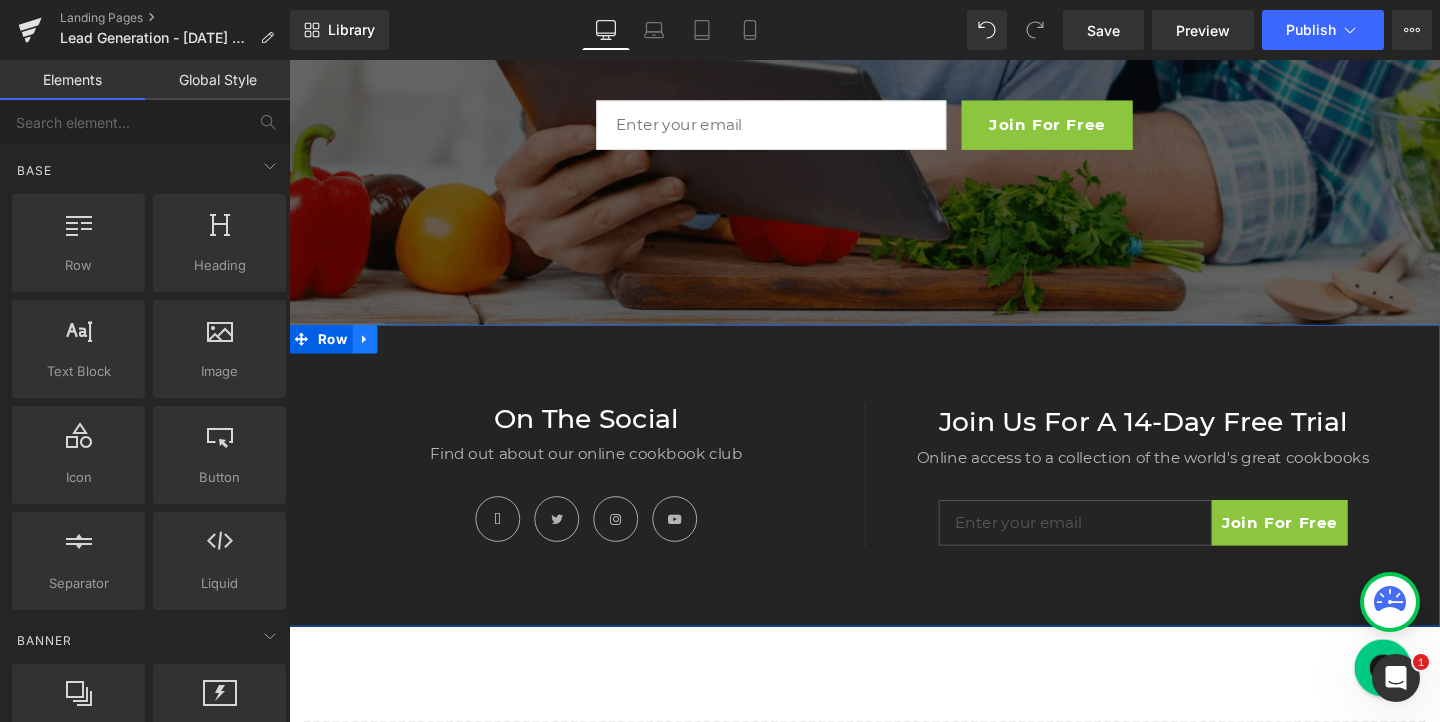 click 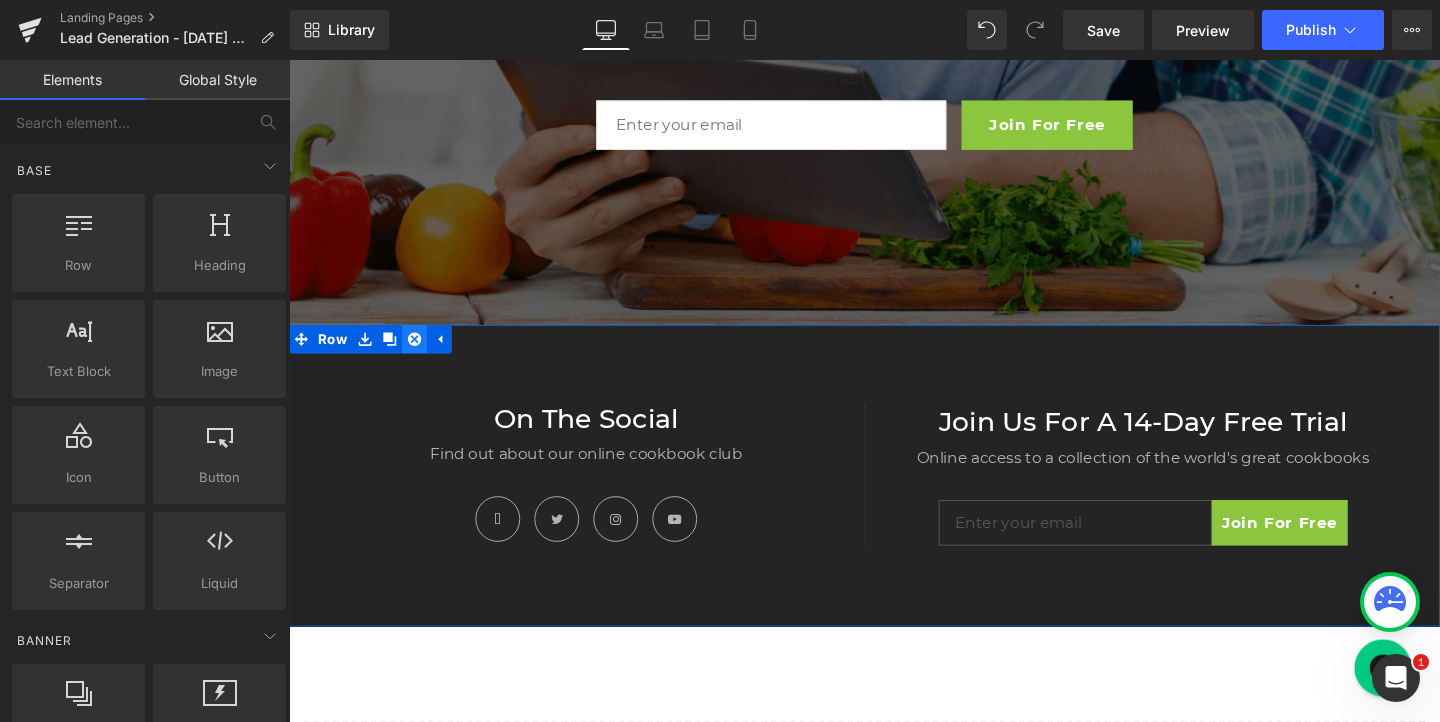 click 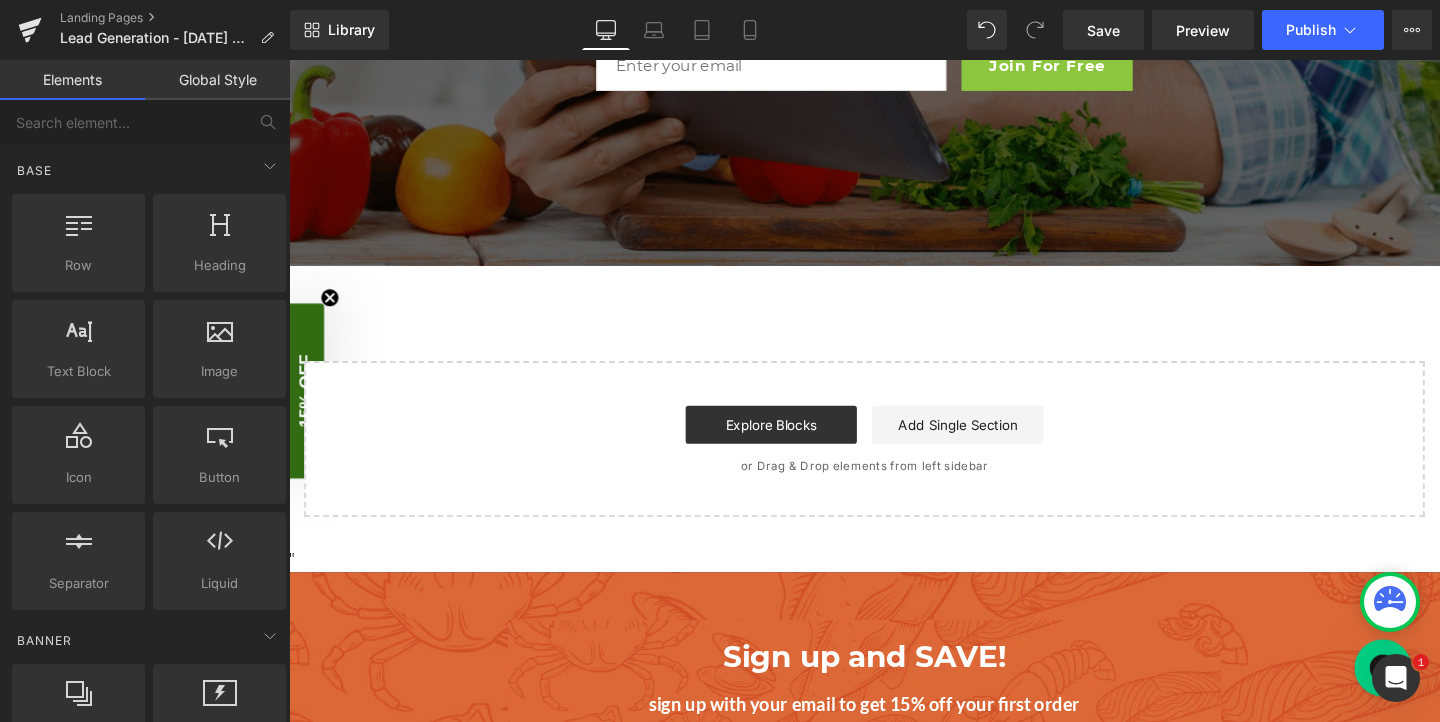 scroll, scrollTop: 788, scrollLeft: 0, axis: vertical 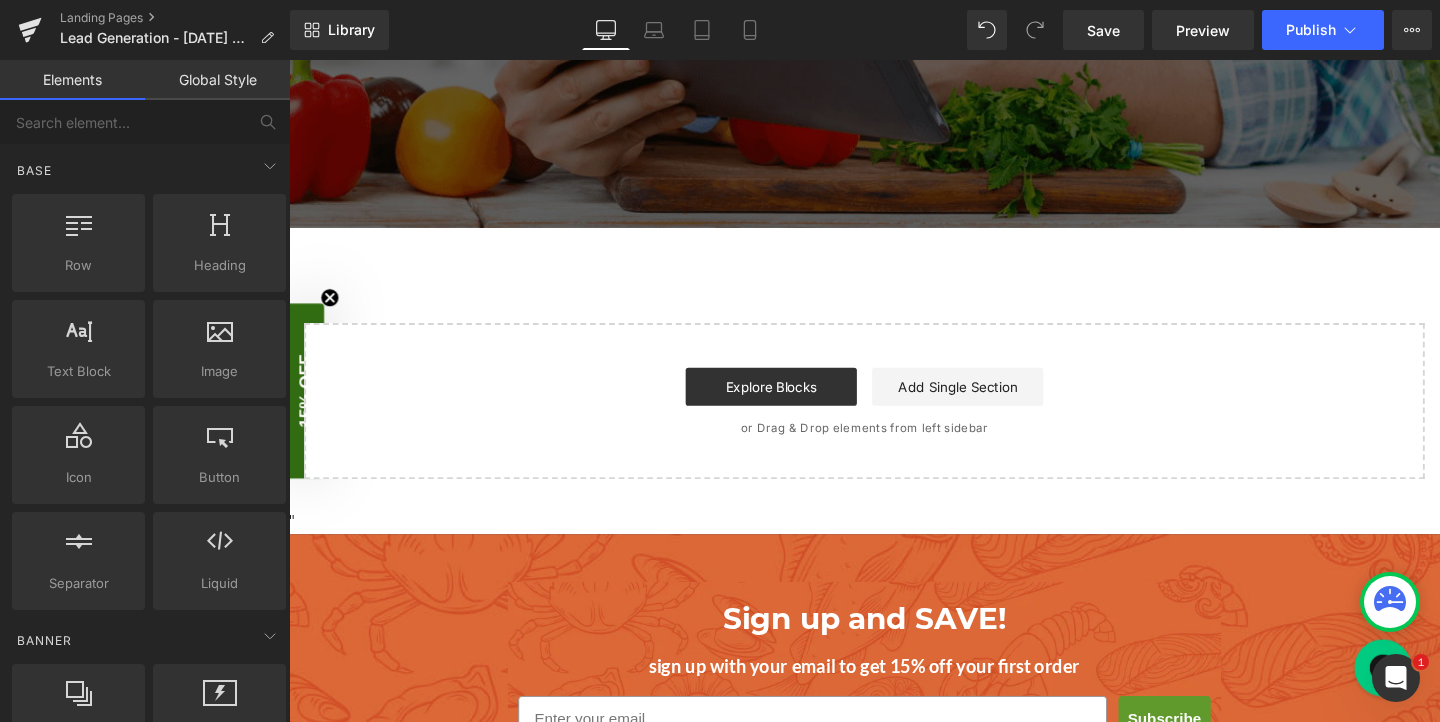 click on "Welcoming Grand Central Loyal customers
Heading
Join us to get free shipping on your first order
Text Block
Row
Email Field             Join For Free   Submit Button
Row
Newsletter
Hero Banner
Select your layout" at bounding box center [894, 33] 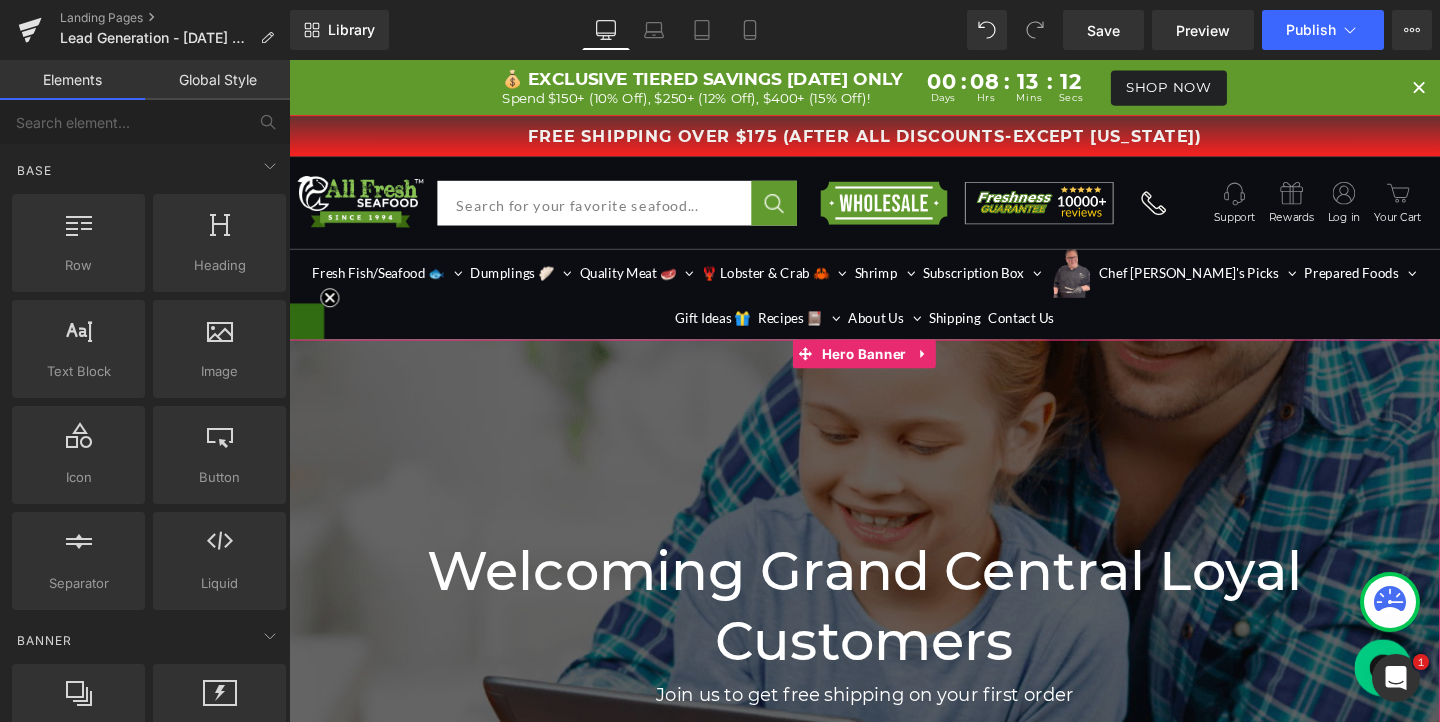 click at bounding box center [894, 689] 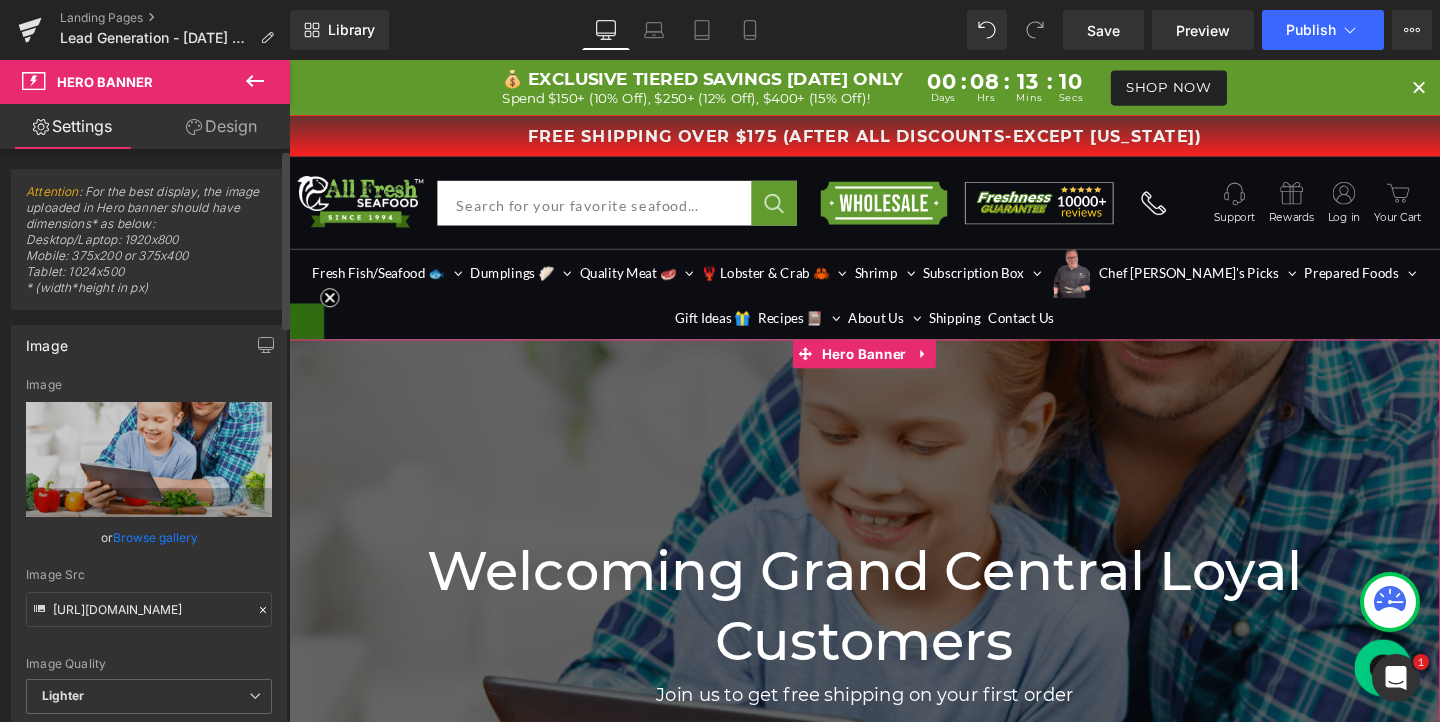 click on "Browse gallery" at bounding box center [155, 537] 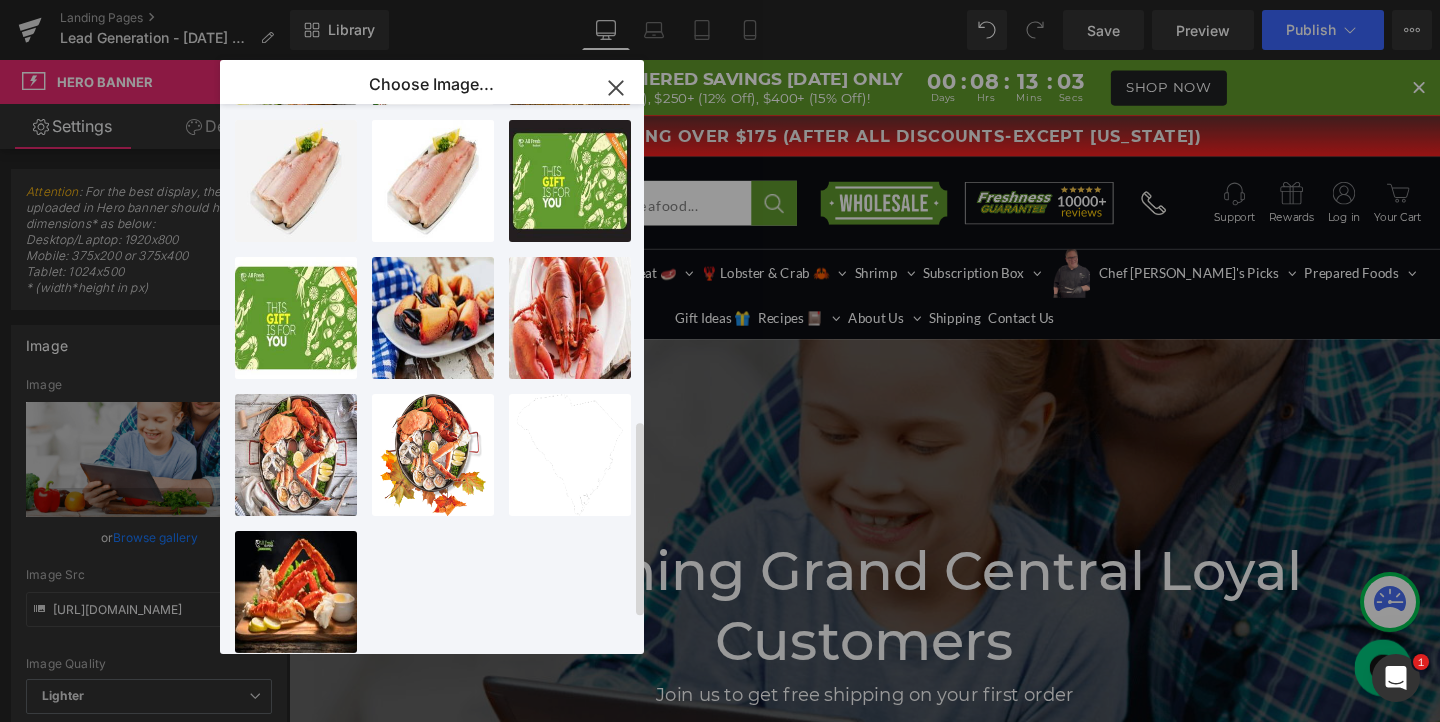 scroll, scrollTop: 988, scrollLeft: 0, axis: vertical 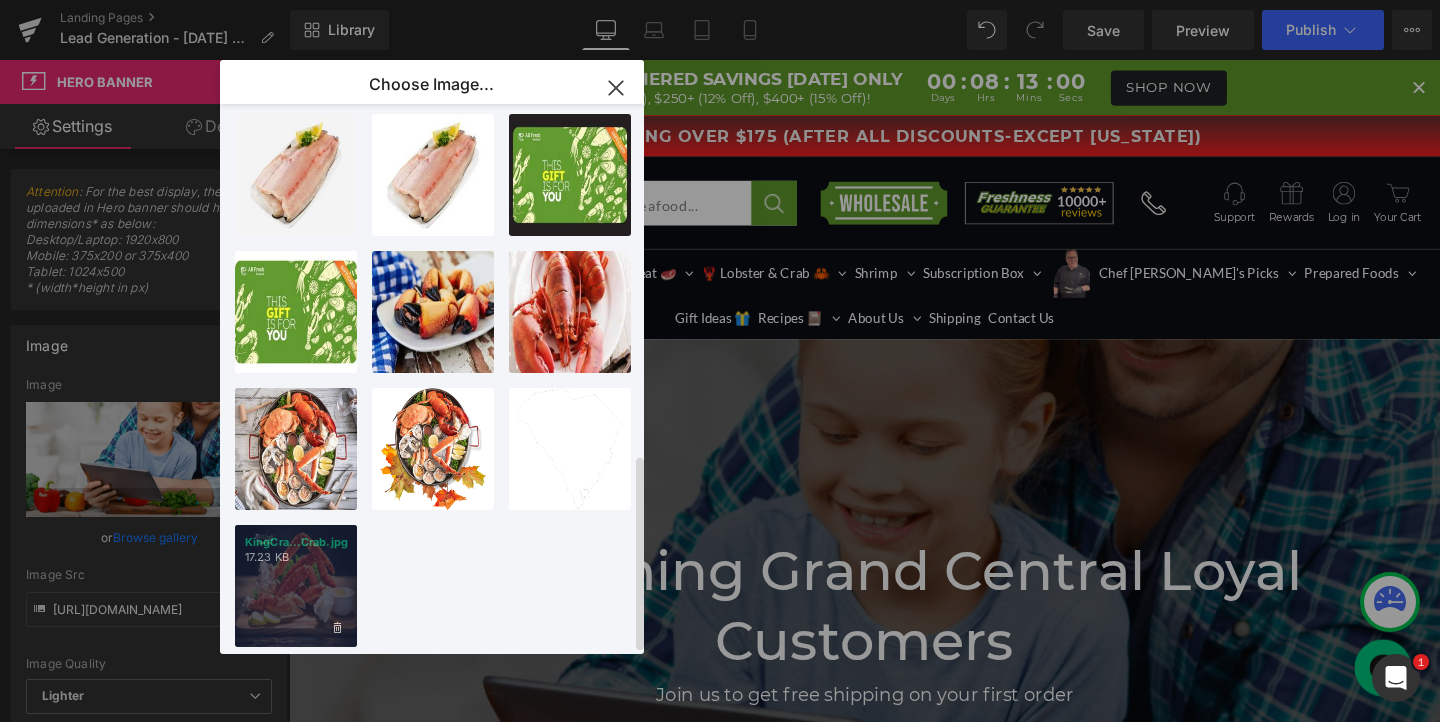 click on "KingCra...Crab.jpg 17.23 KB" at bounding box center [296, 586] 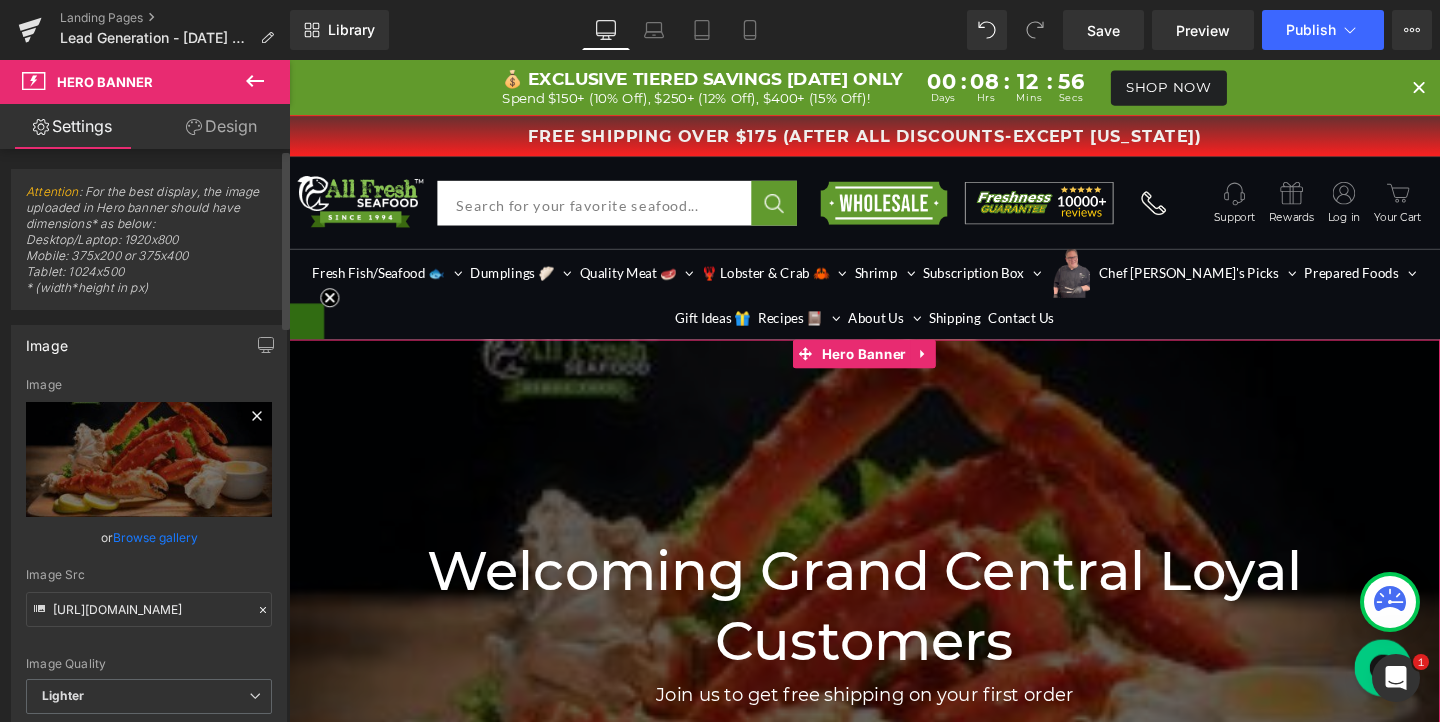 click 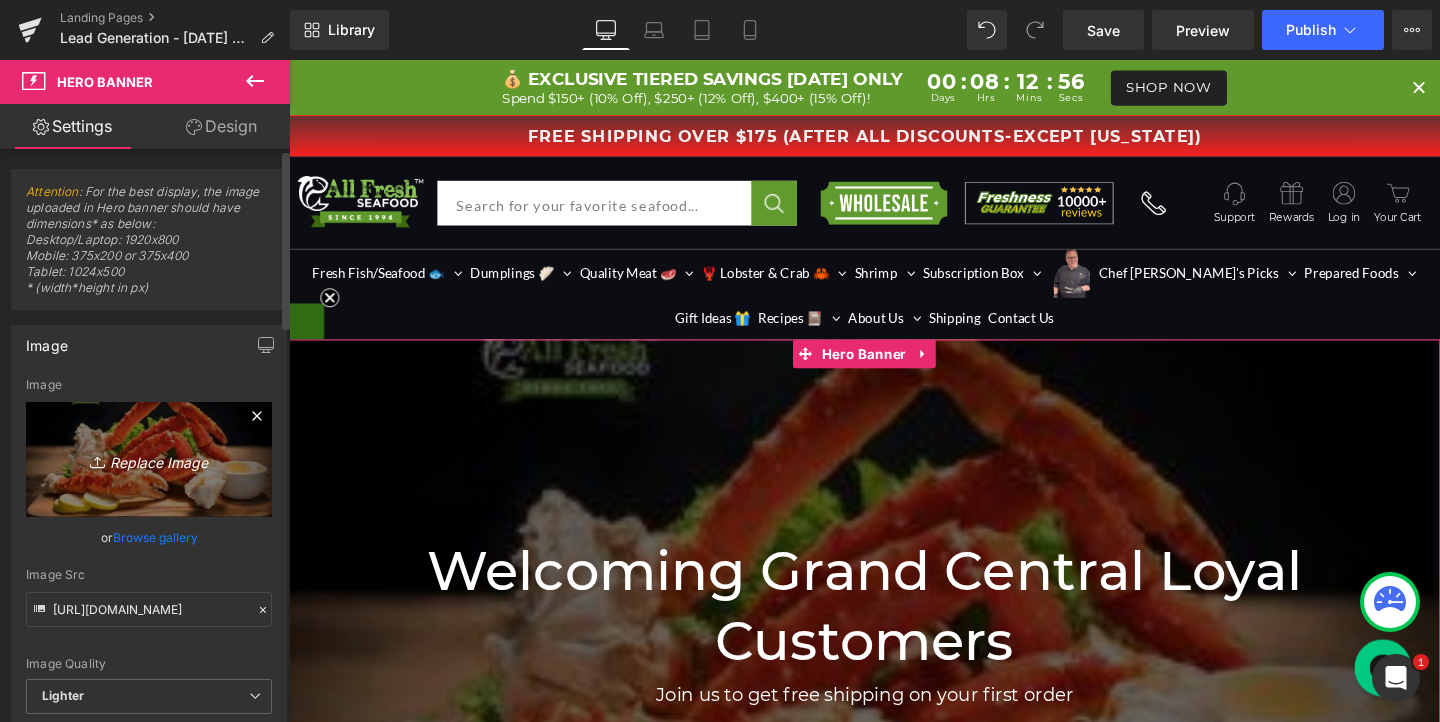 type 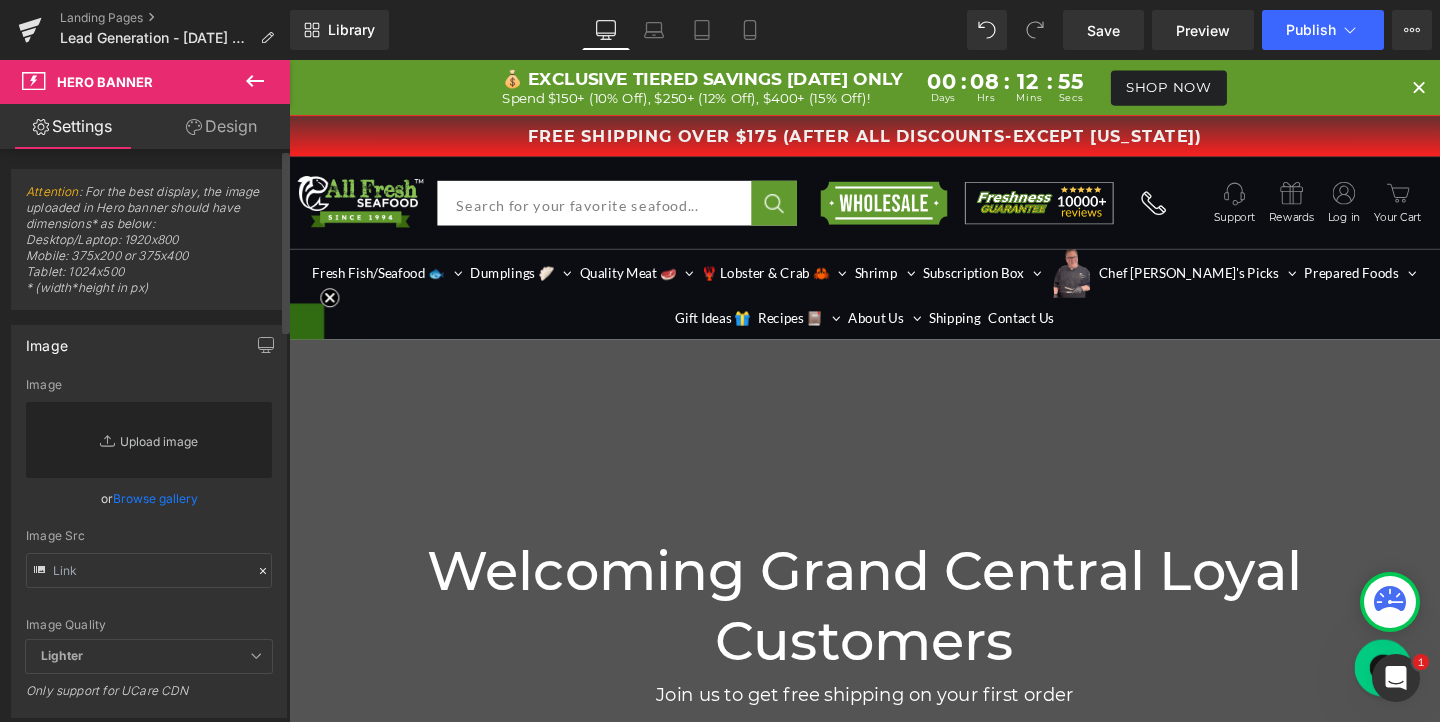 click on "Replace Image" at bounding box center [149, 440] 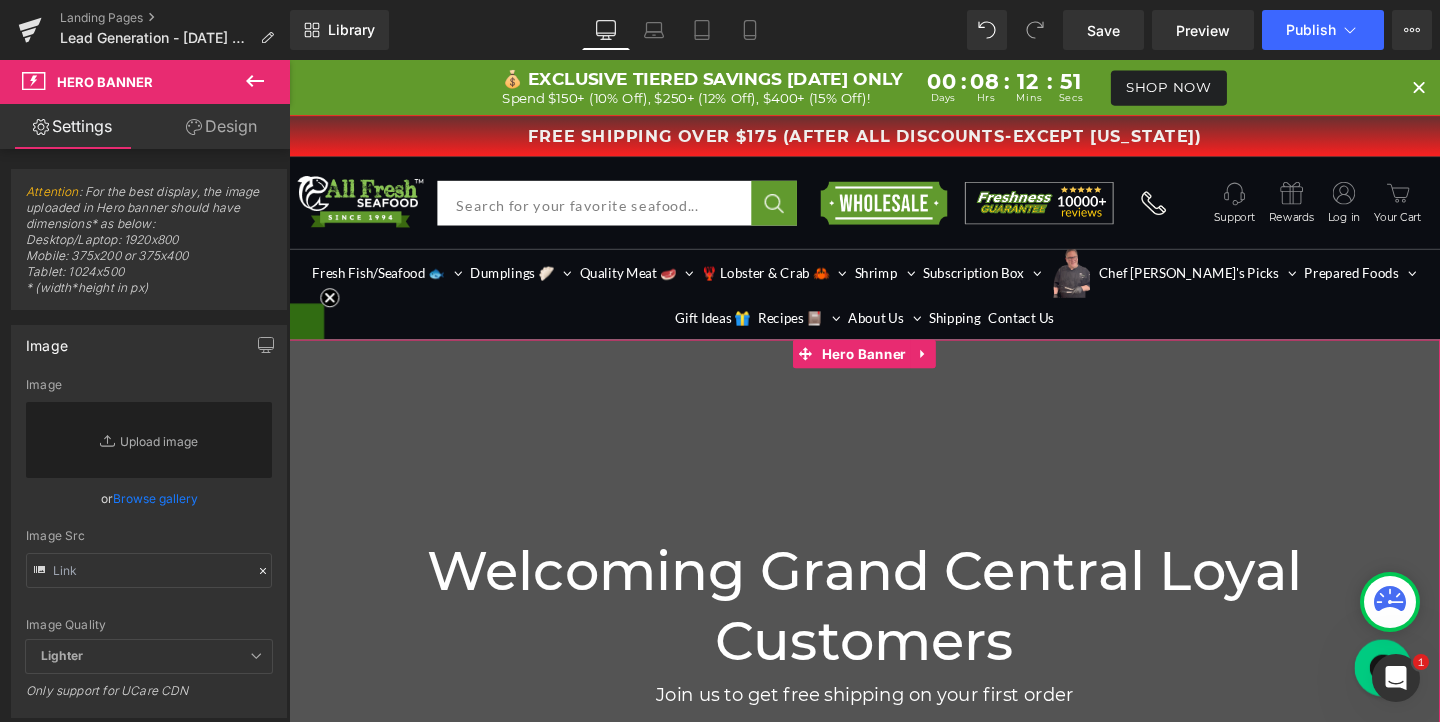 click on "Browse gallery" at bounding box center [155, 498] 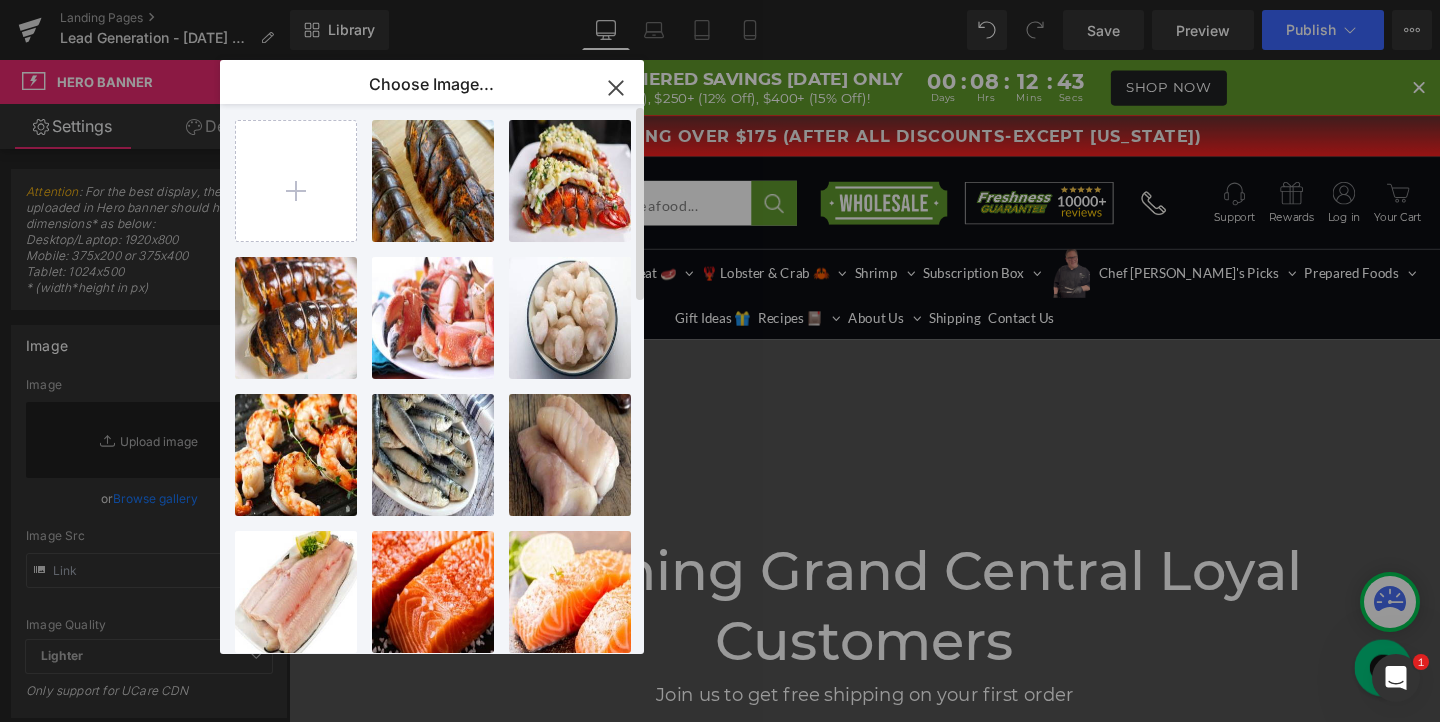 scroll, scrollTop: 0, scrollLeft: 0, axis: both 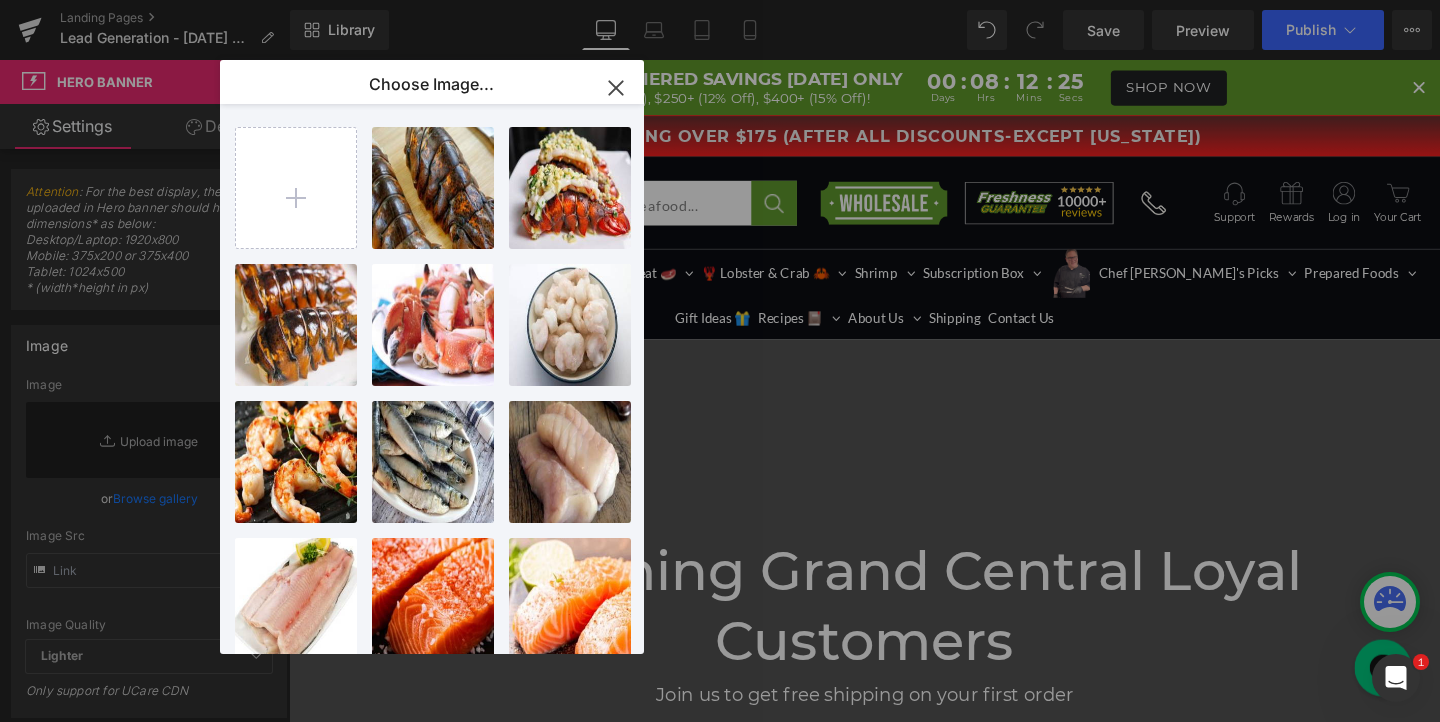 click 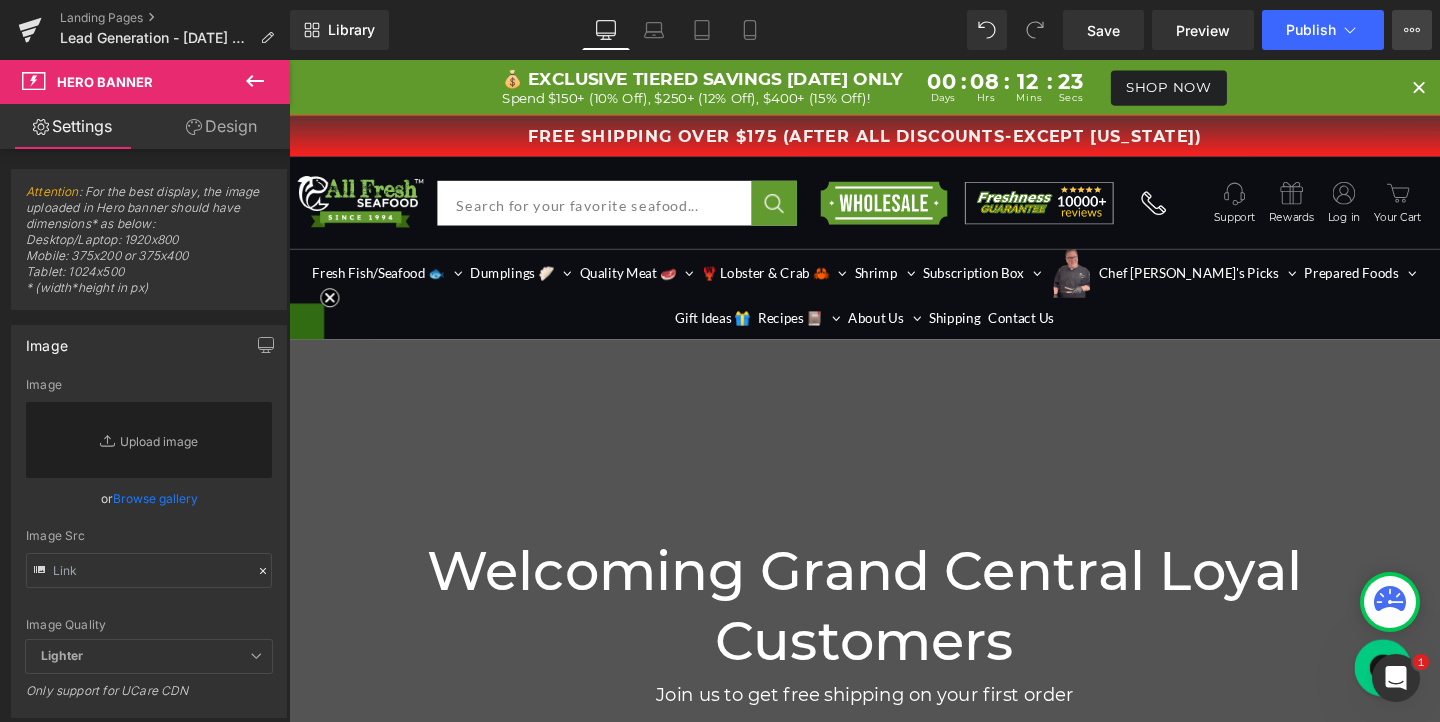 click 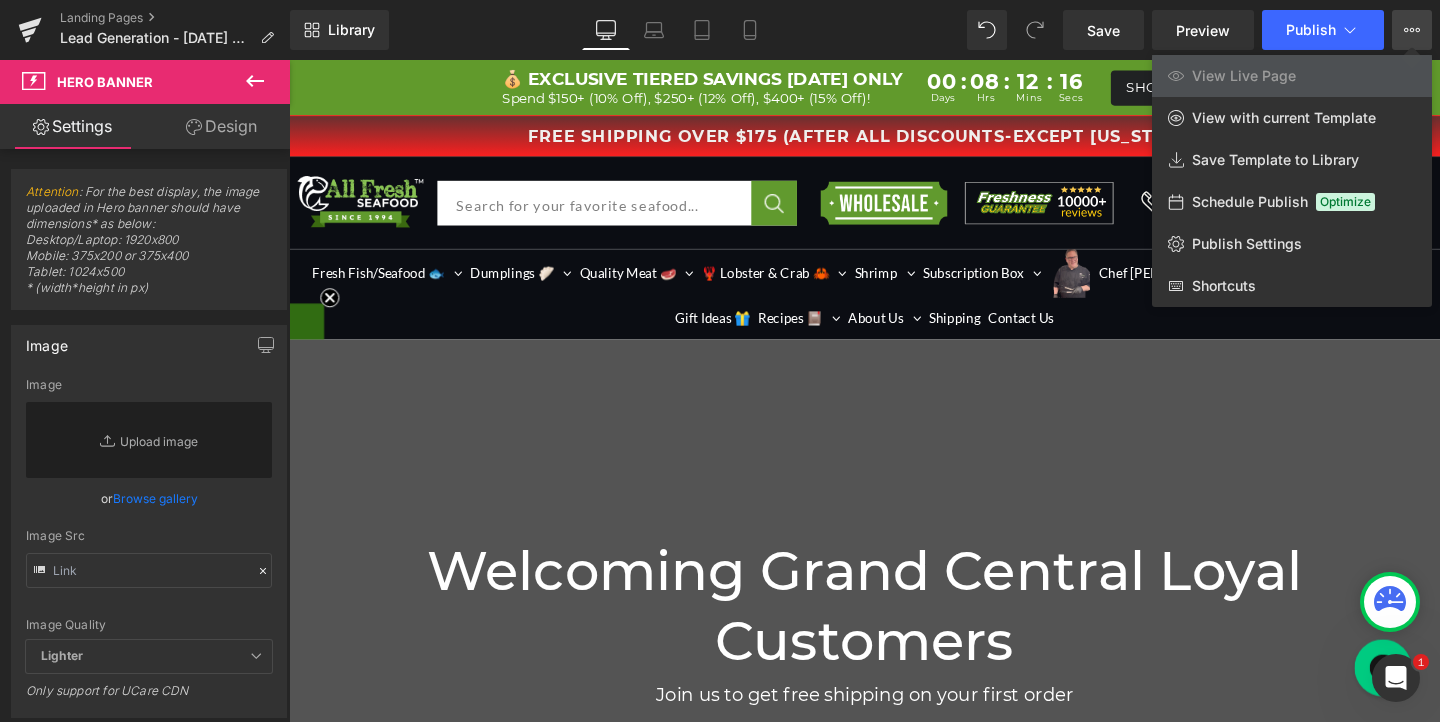 click 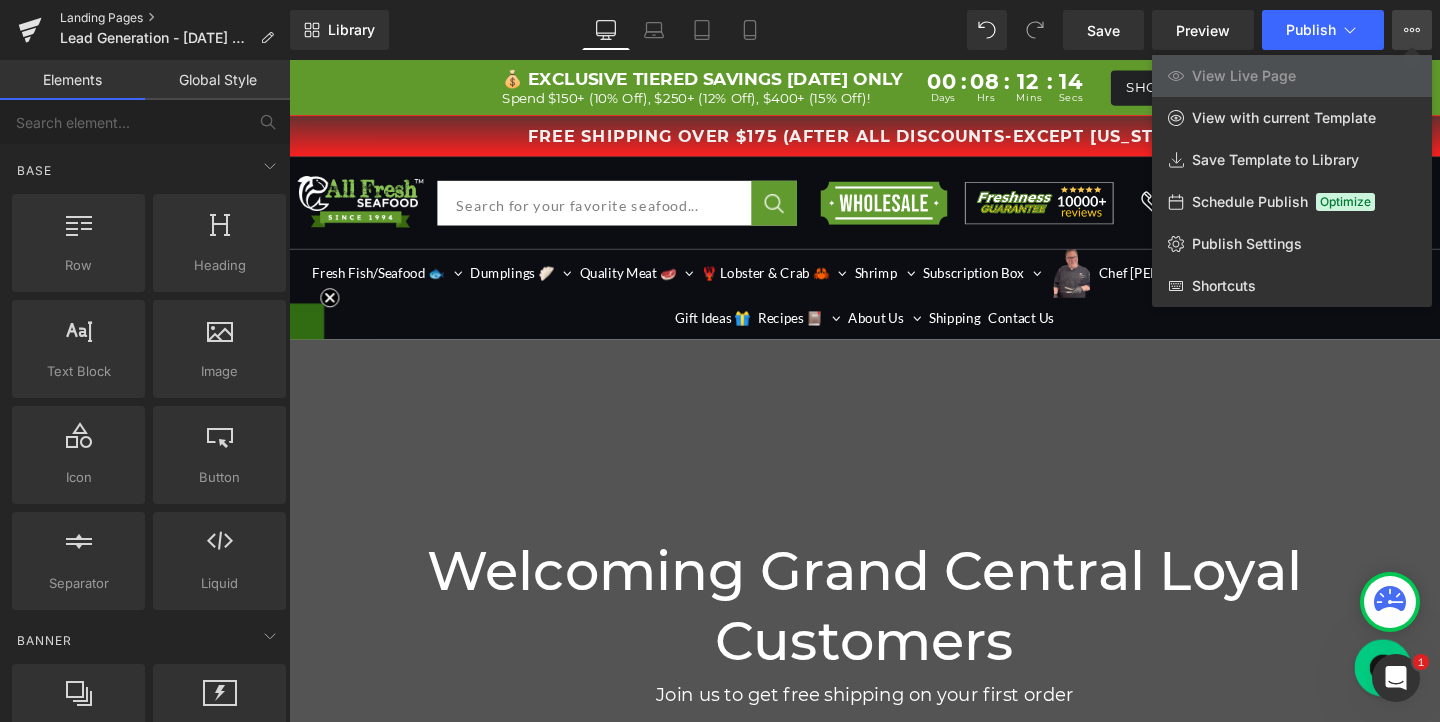 click on "Landing Pages" at bounding box center (175, 18) 